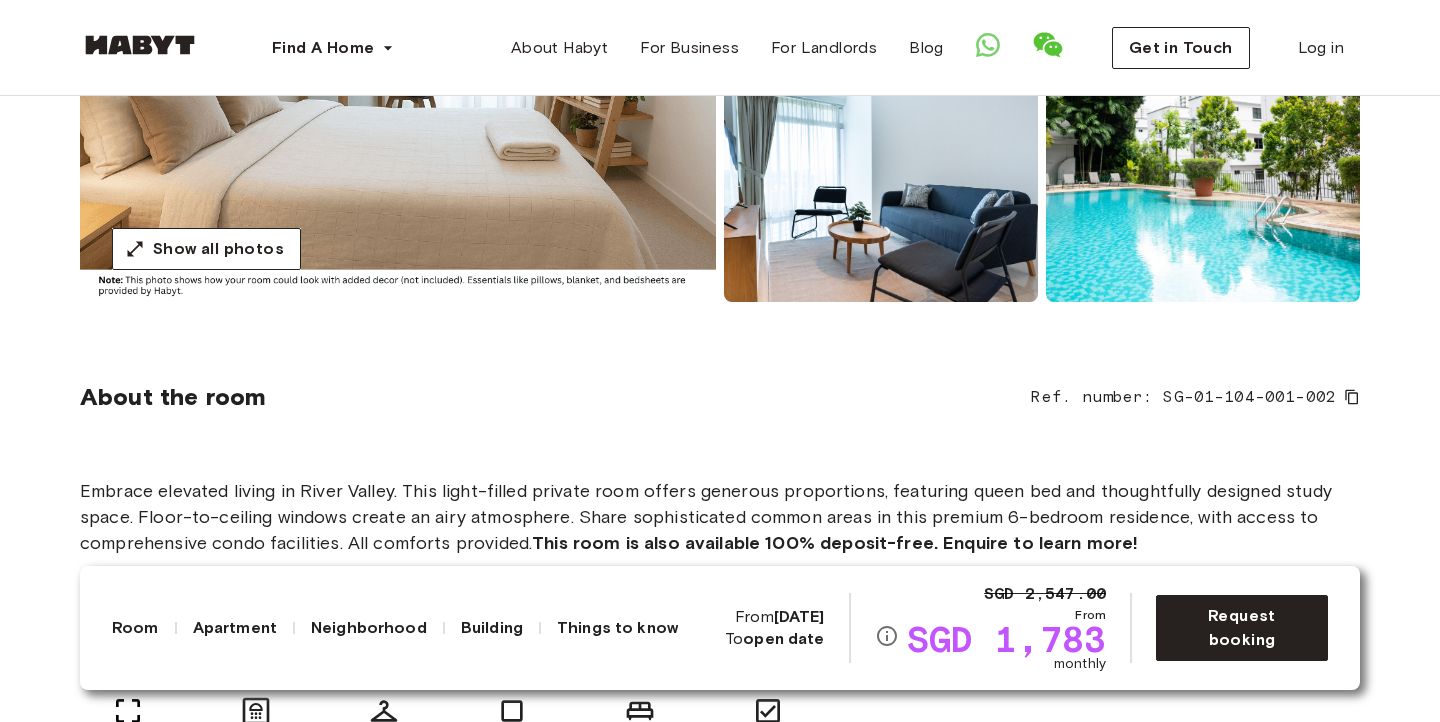 scroll, scrollTop: 446, scrollLeft: 0, axis: vertical 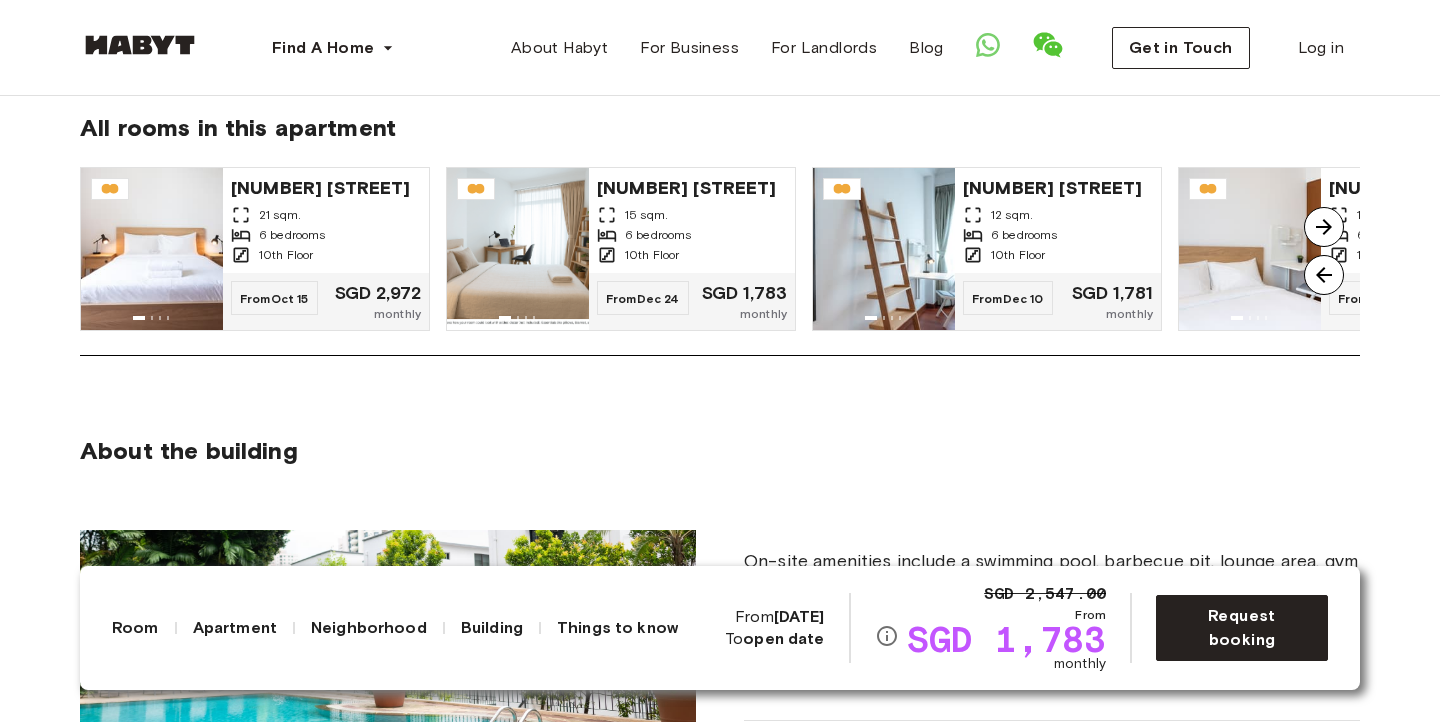 click at bounding box center [1324, 227] 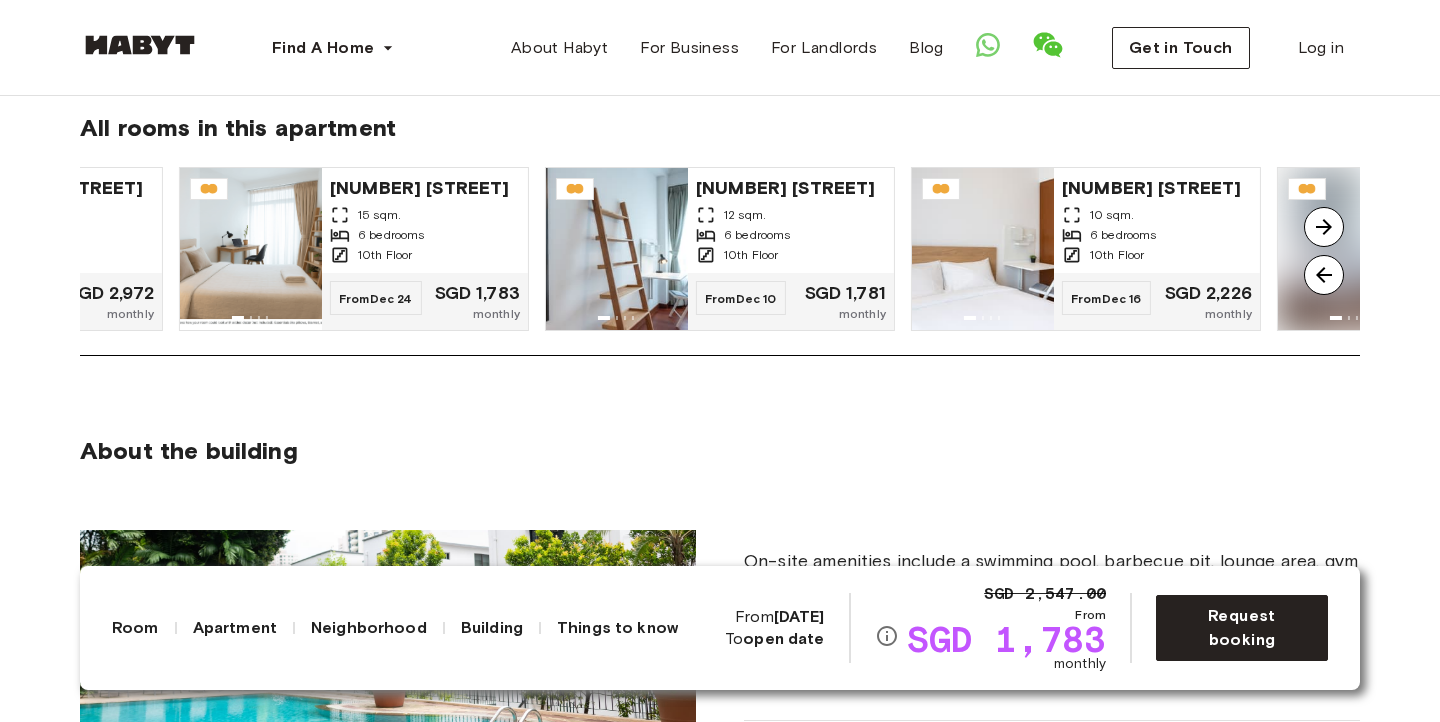 click at bounding box center [1324, 227] 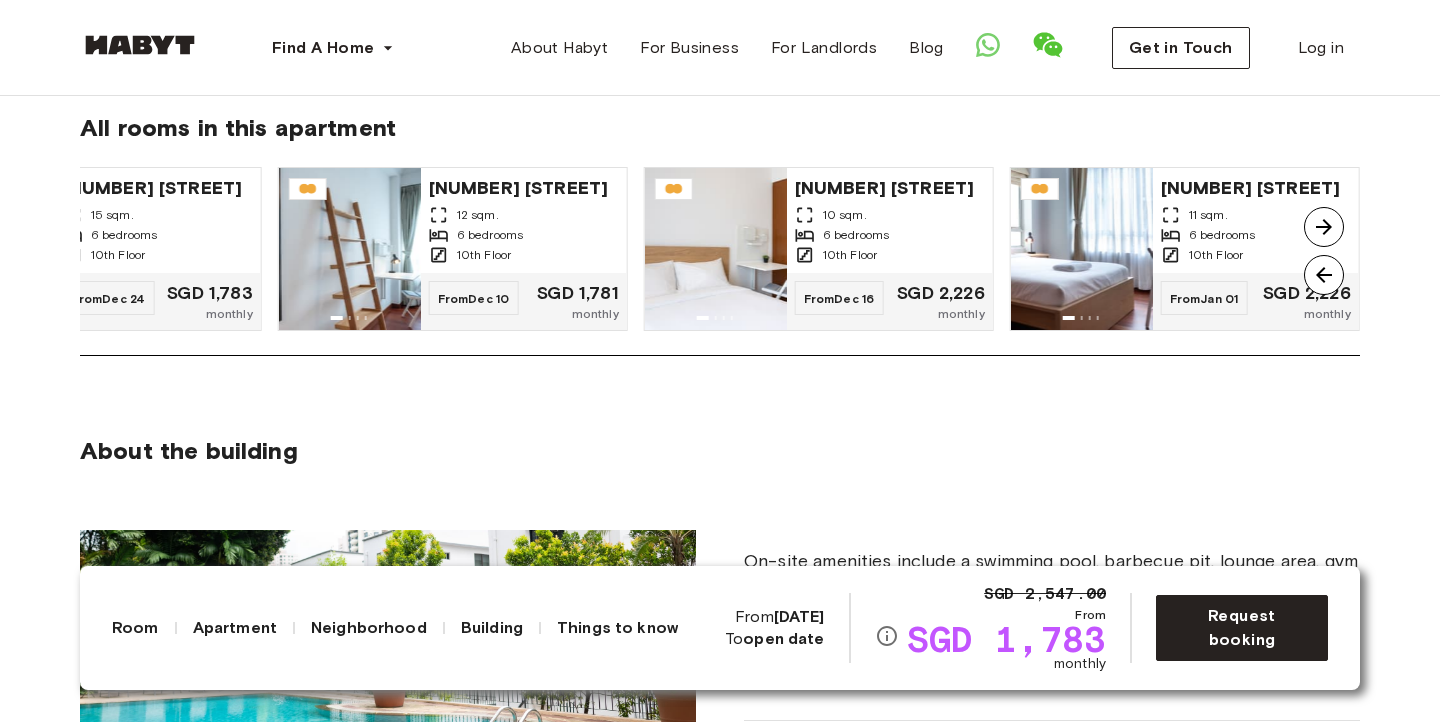click at bounding box center [1324, 227] 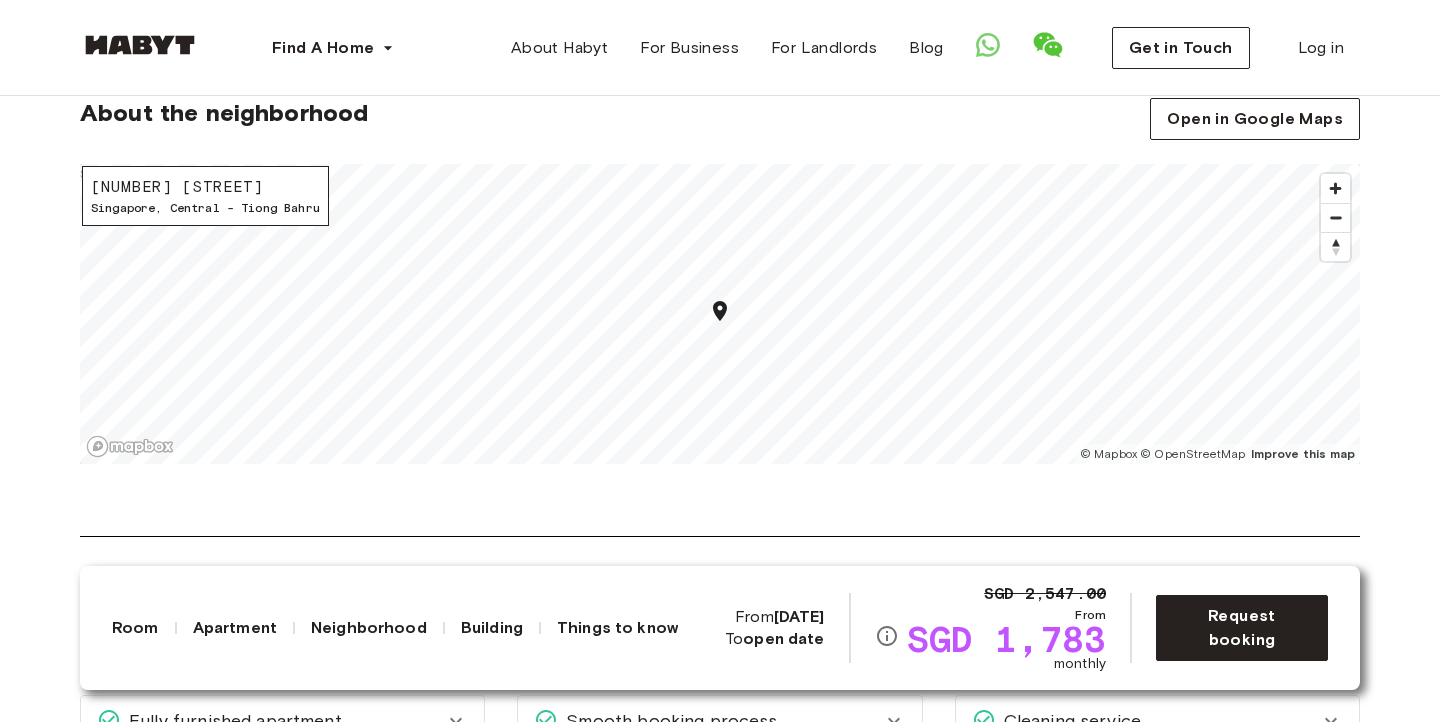 scroll, scrollTop: 2781, scrollLeft: 0, axis: vertical 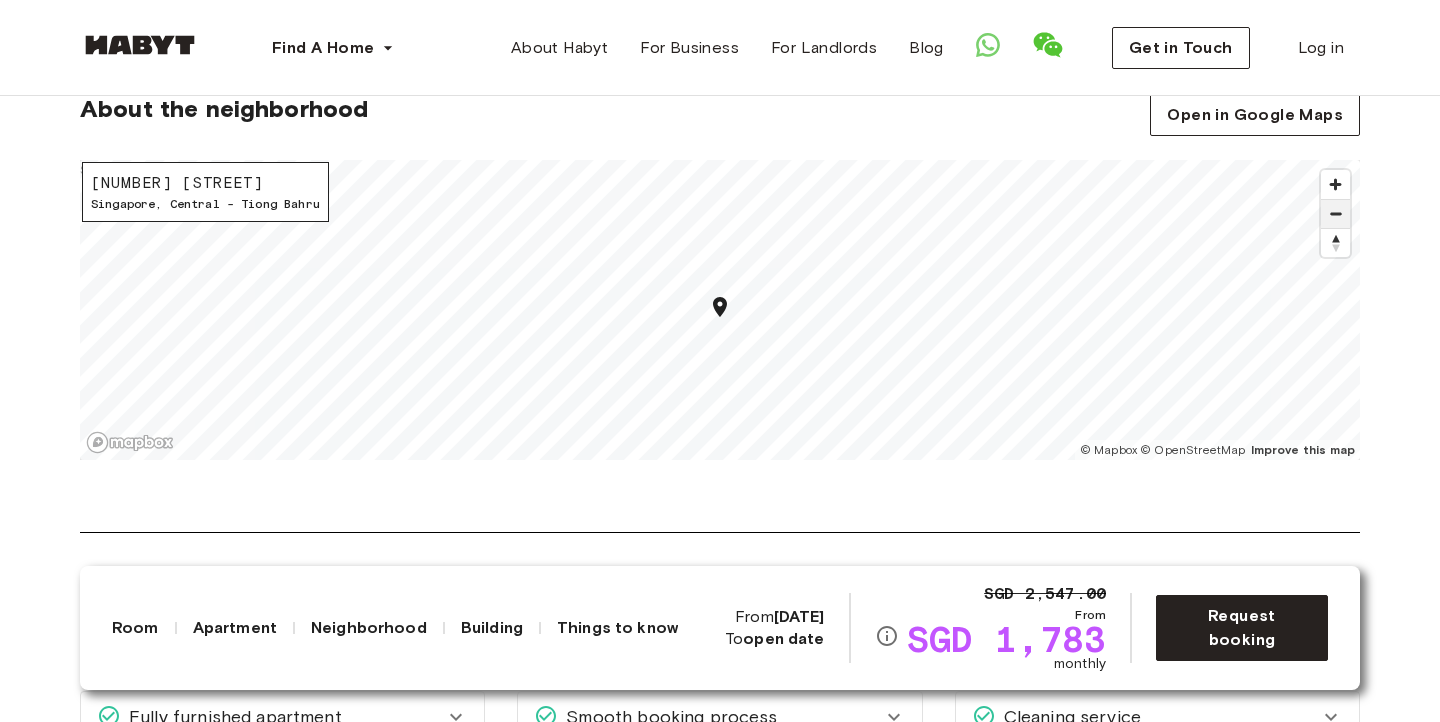 click at bounding box center (1335, 214) 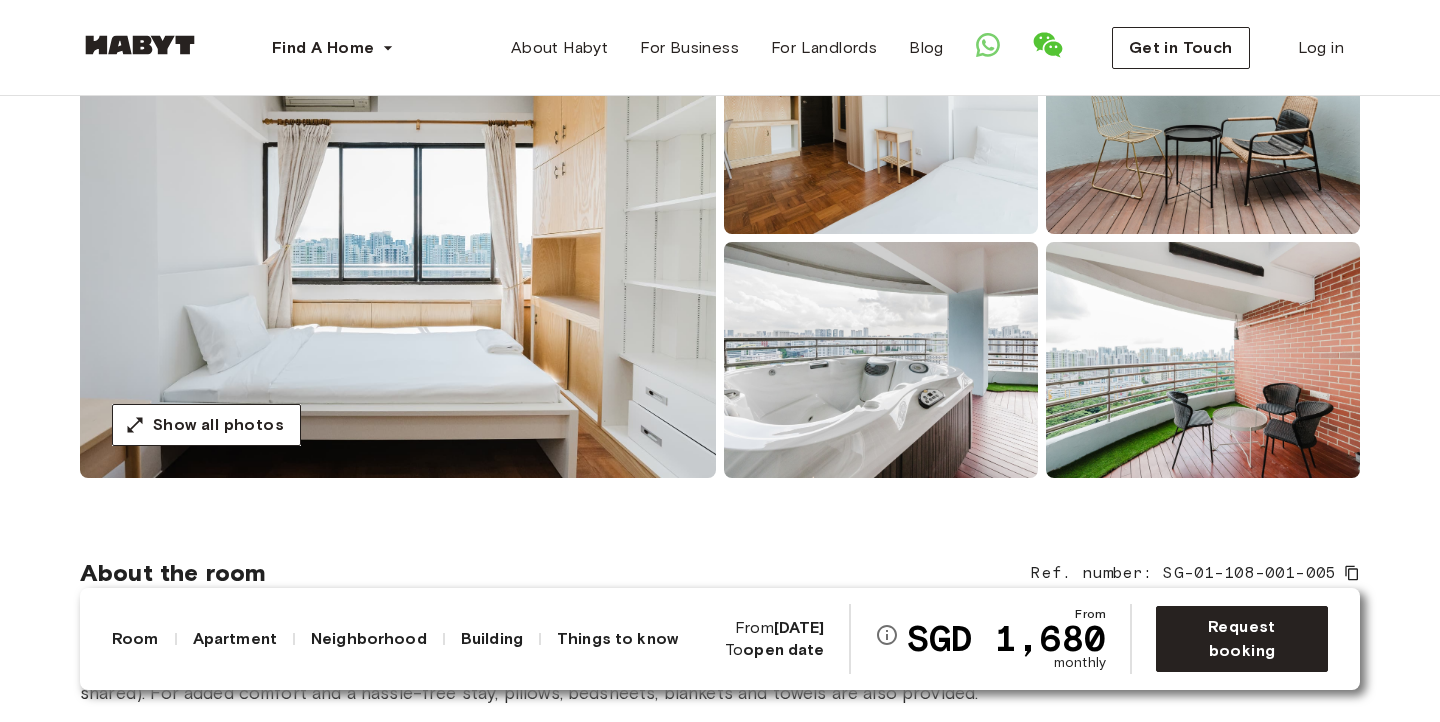 scroll, scrollTop: 264, scrollLeft: 0, axis: vertical 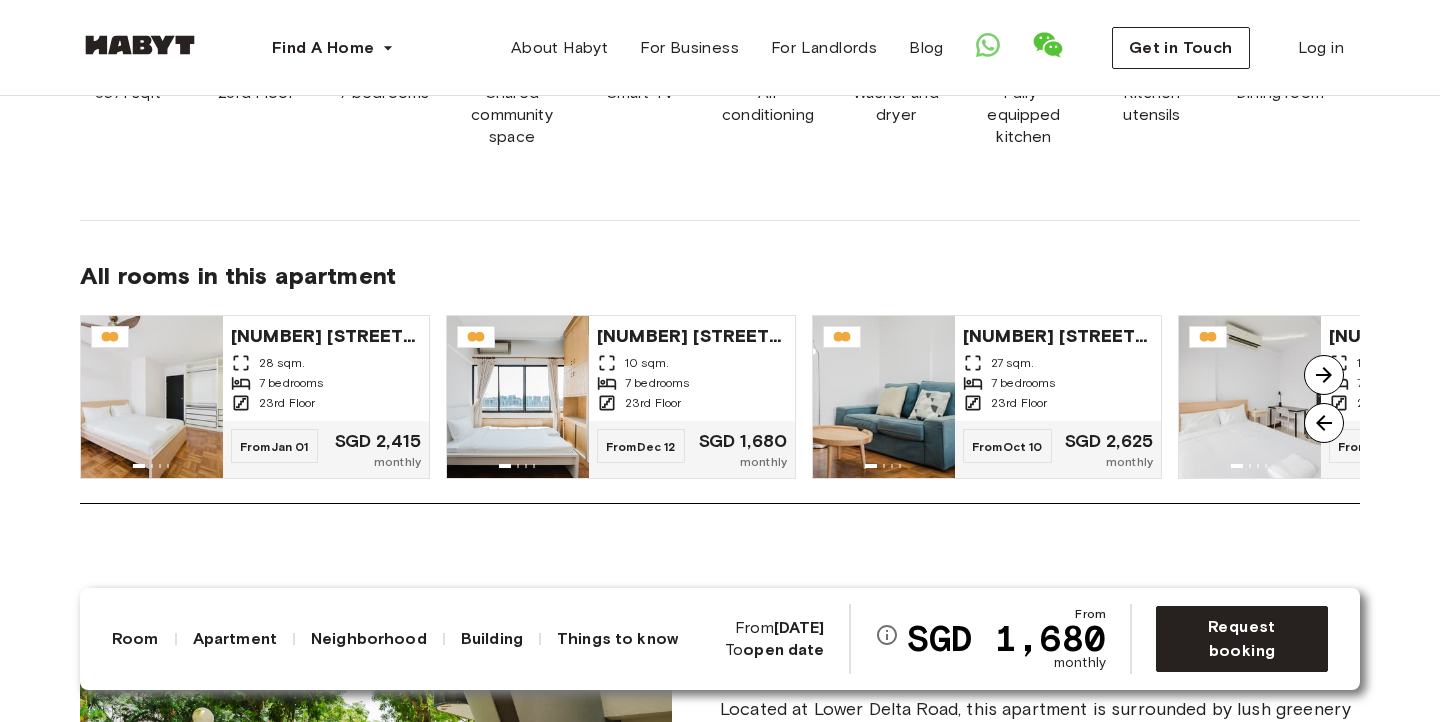 click at bounding box center [1324, 375] 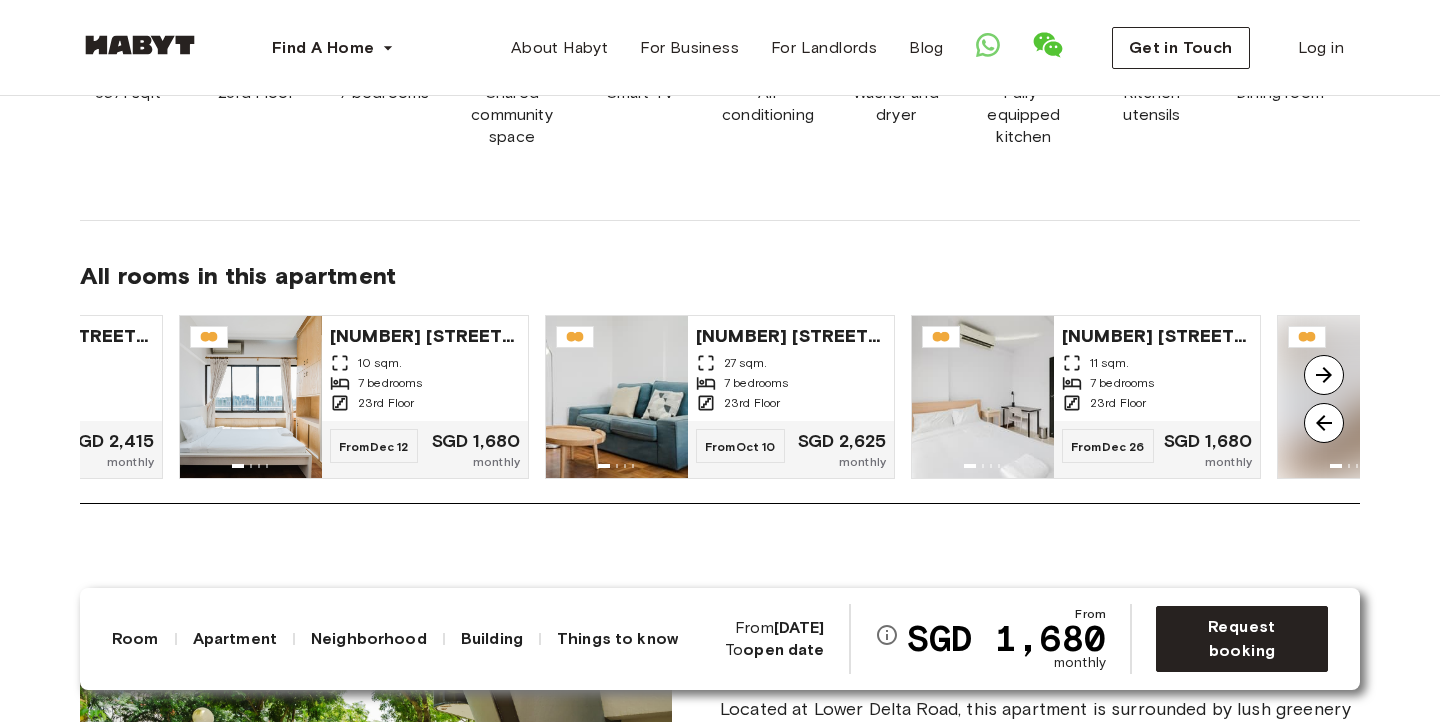 click at bounding box center (1324, 375) 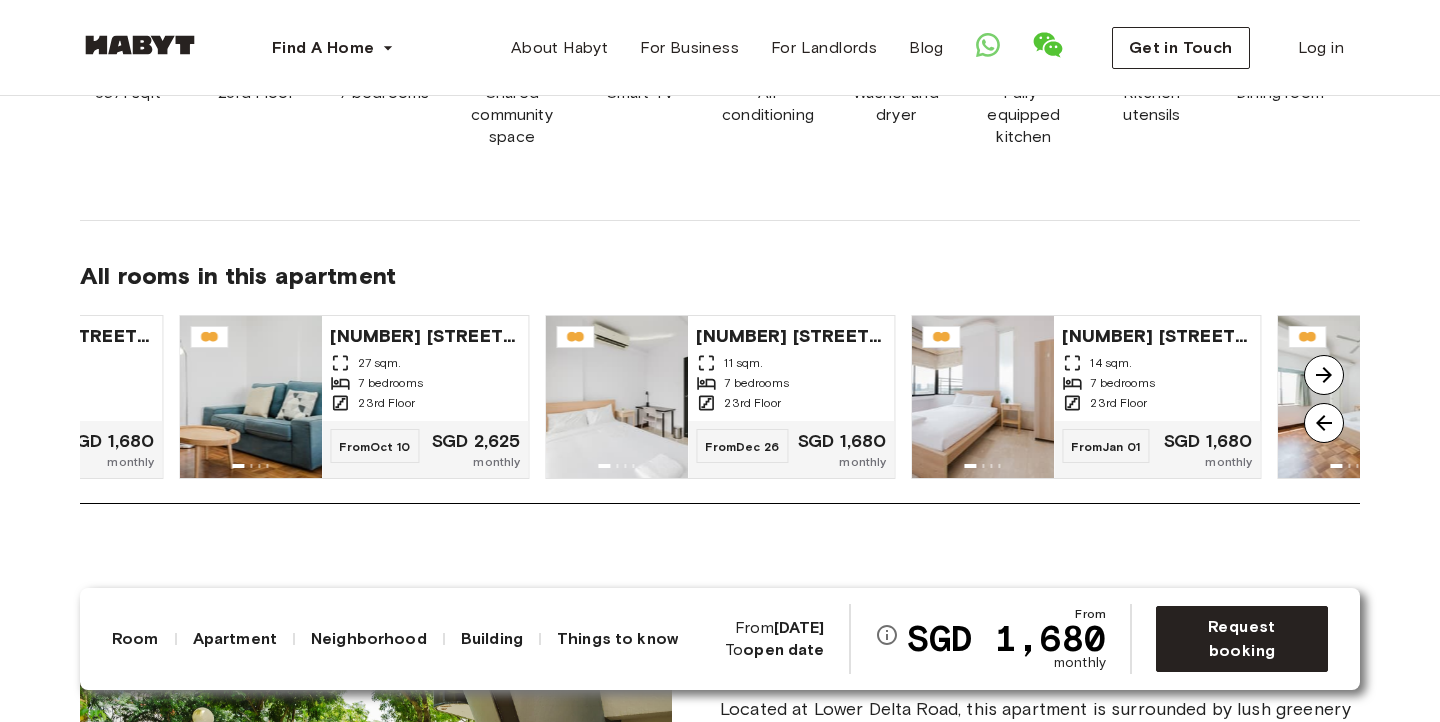 click at bounding box center (1324, 375) 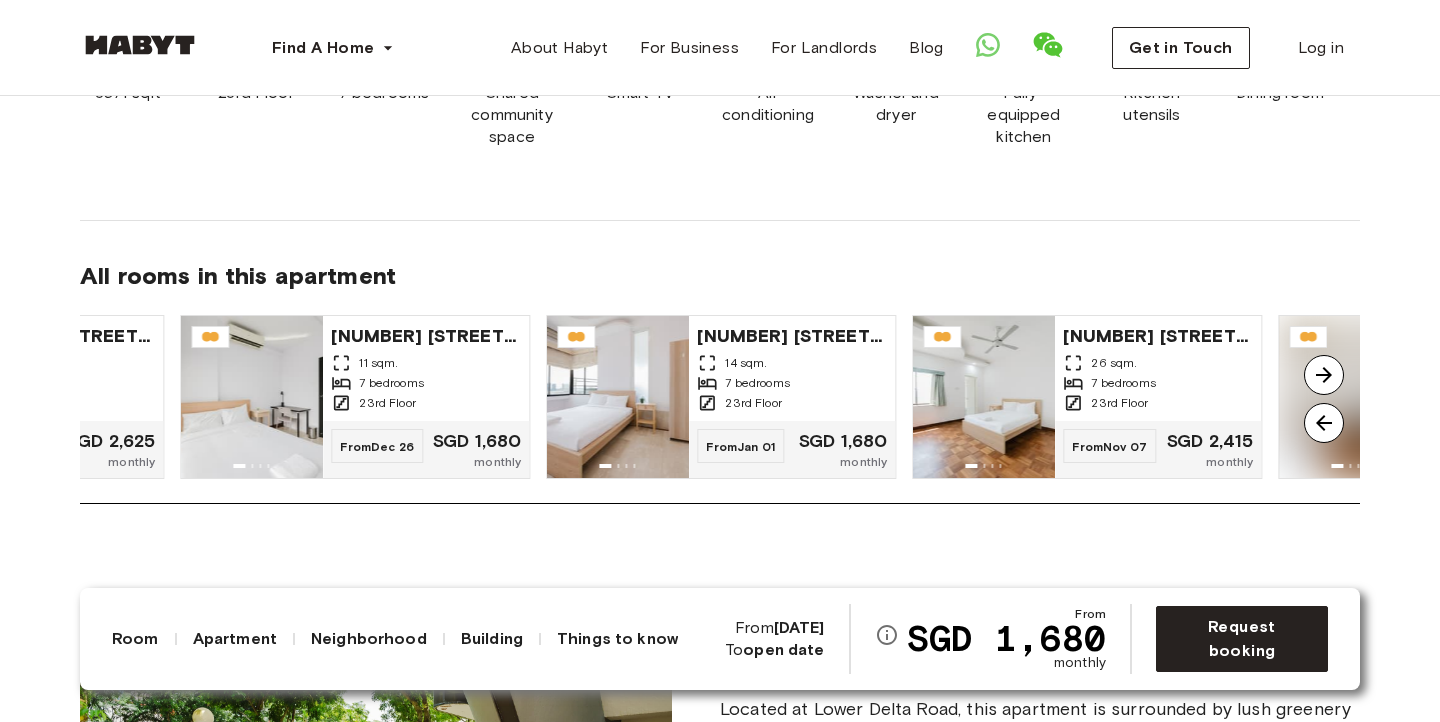 click at bounding box center (1324, 375) 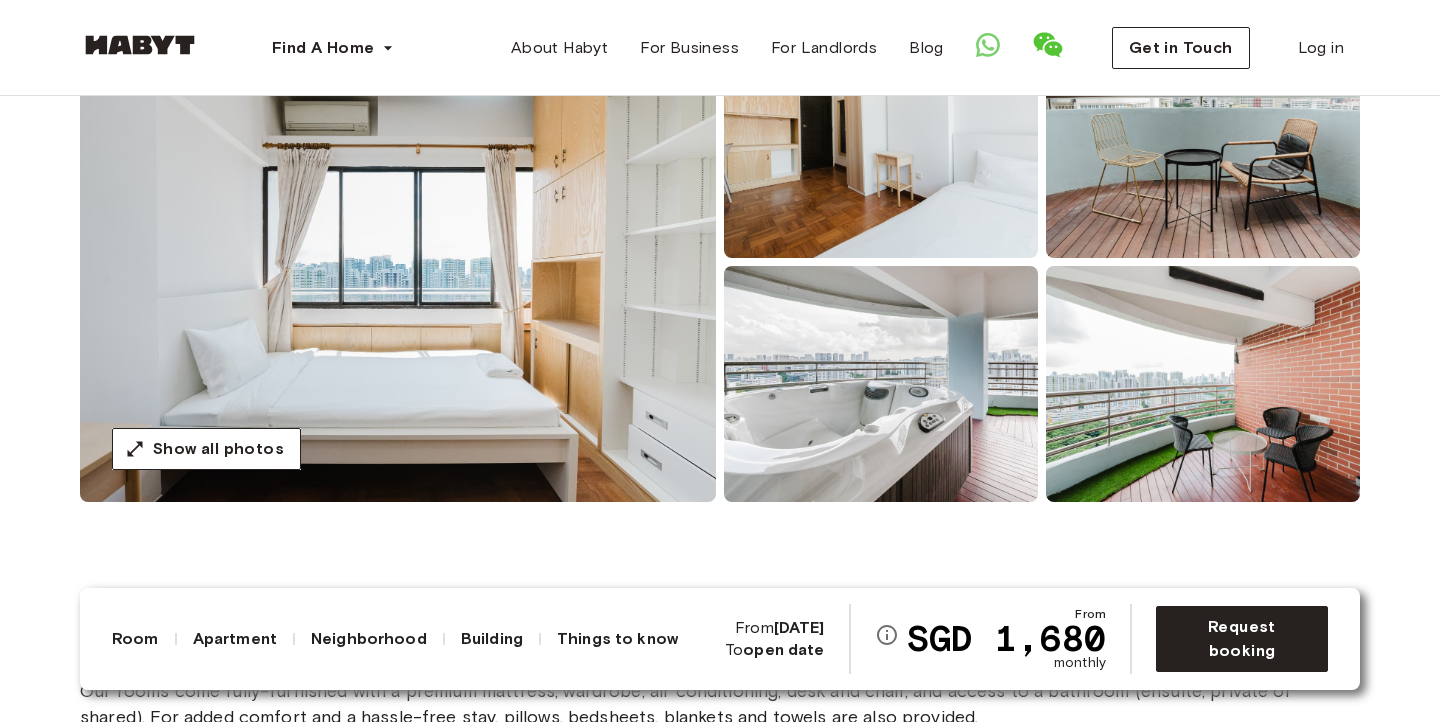 scroll, scrollTop: 253, scrollLeft: 0, axis: vertical 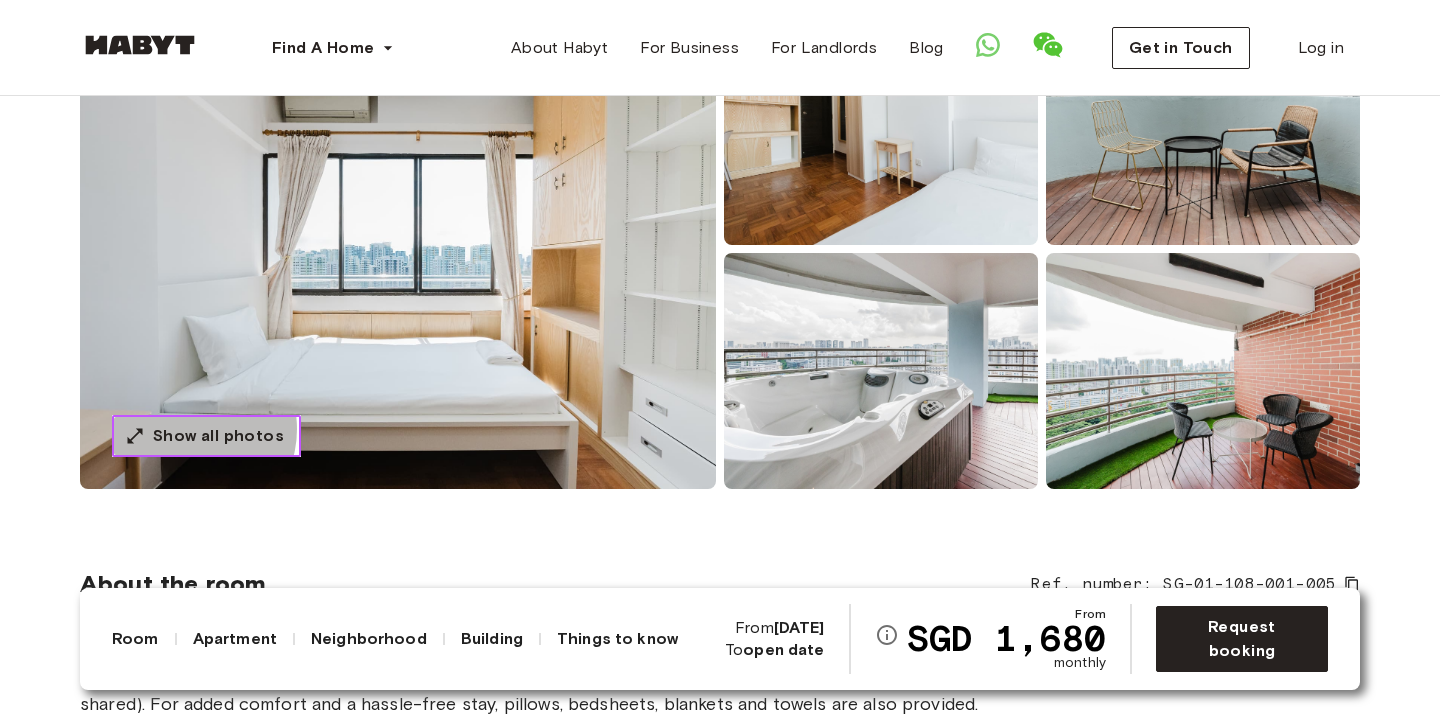 click on "Show all photos" at bounding box center (218, 436) 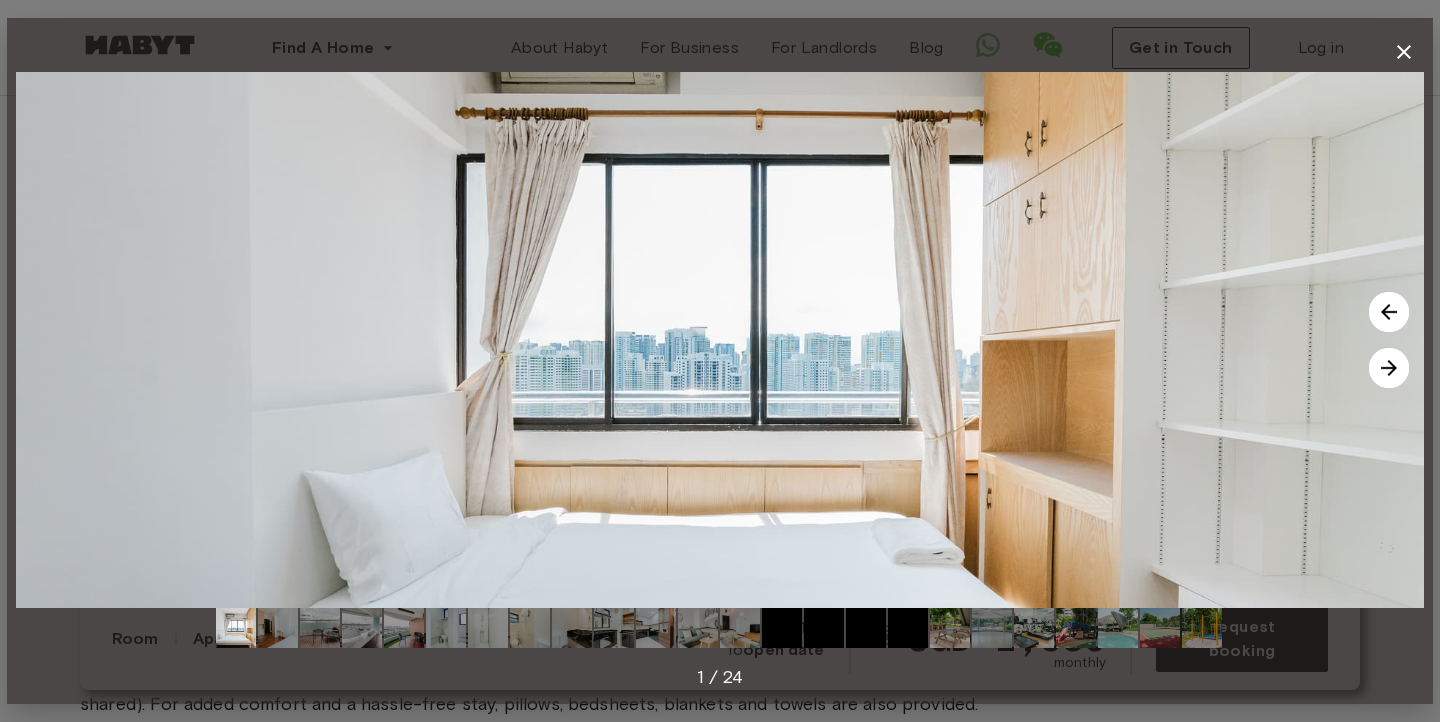 click at bounding box center [1389, 312] 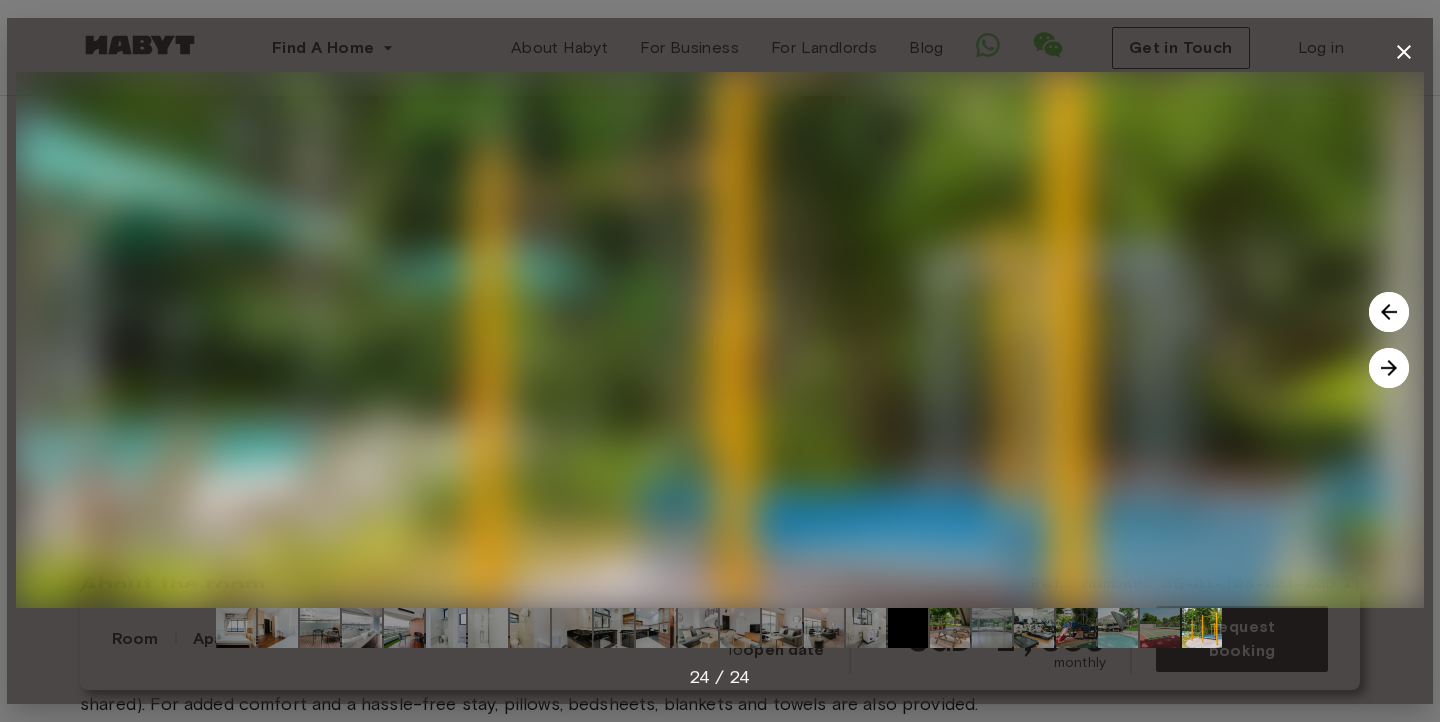 click at bounding box center (1389, 368) 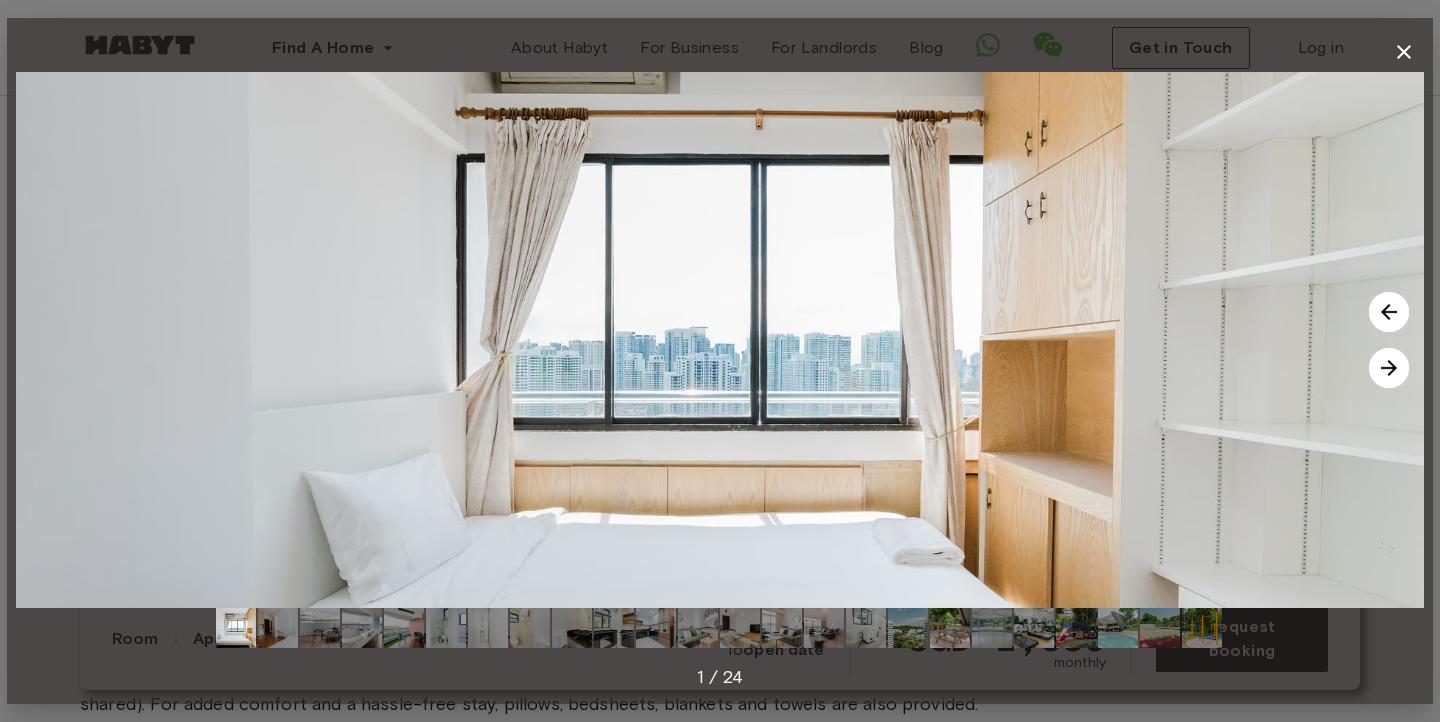 click at bounding box center [1389, 368] 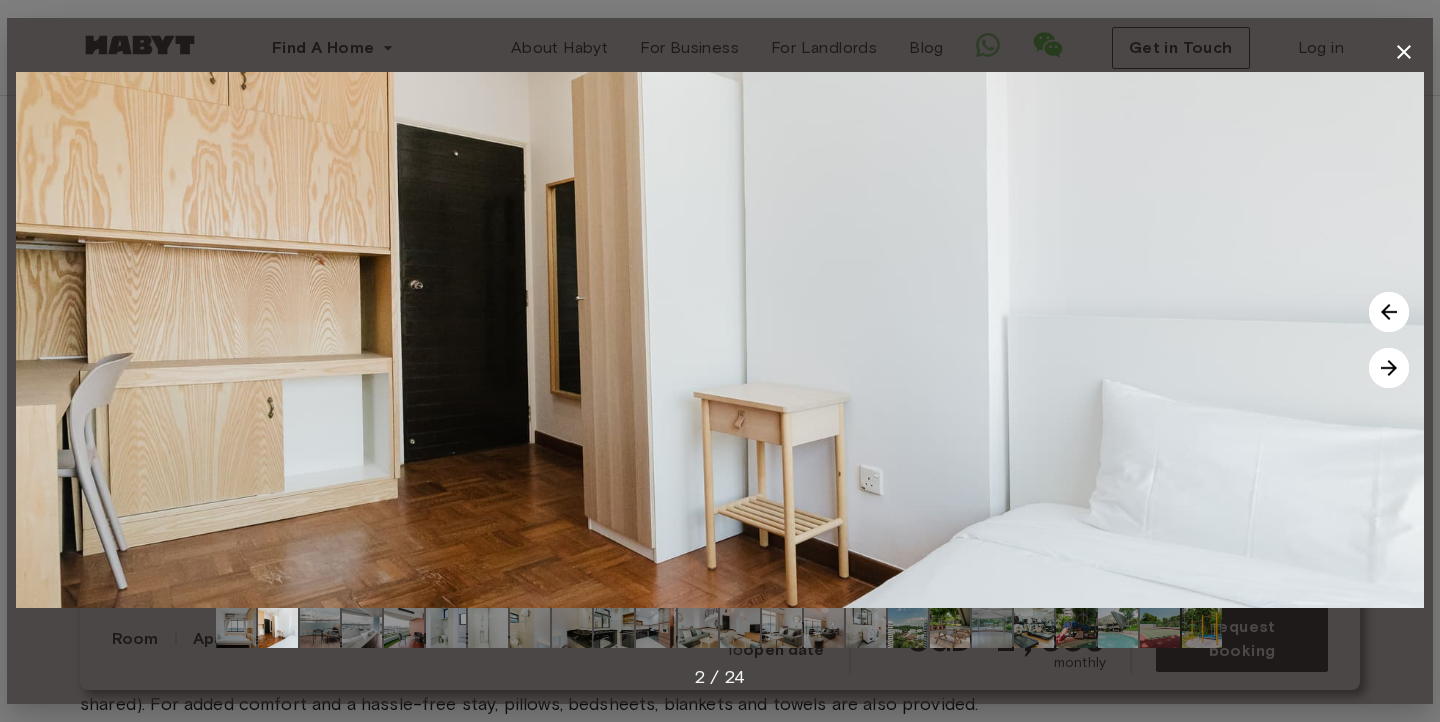 click at bounding box center [1389, 368] 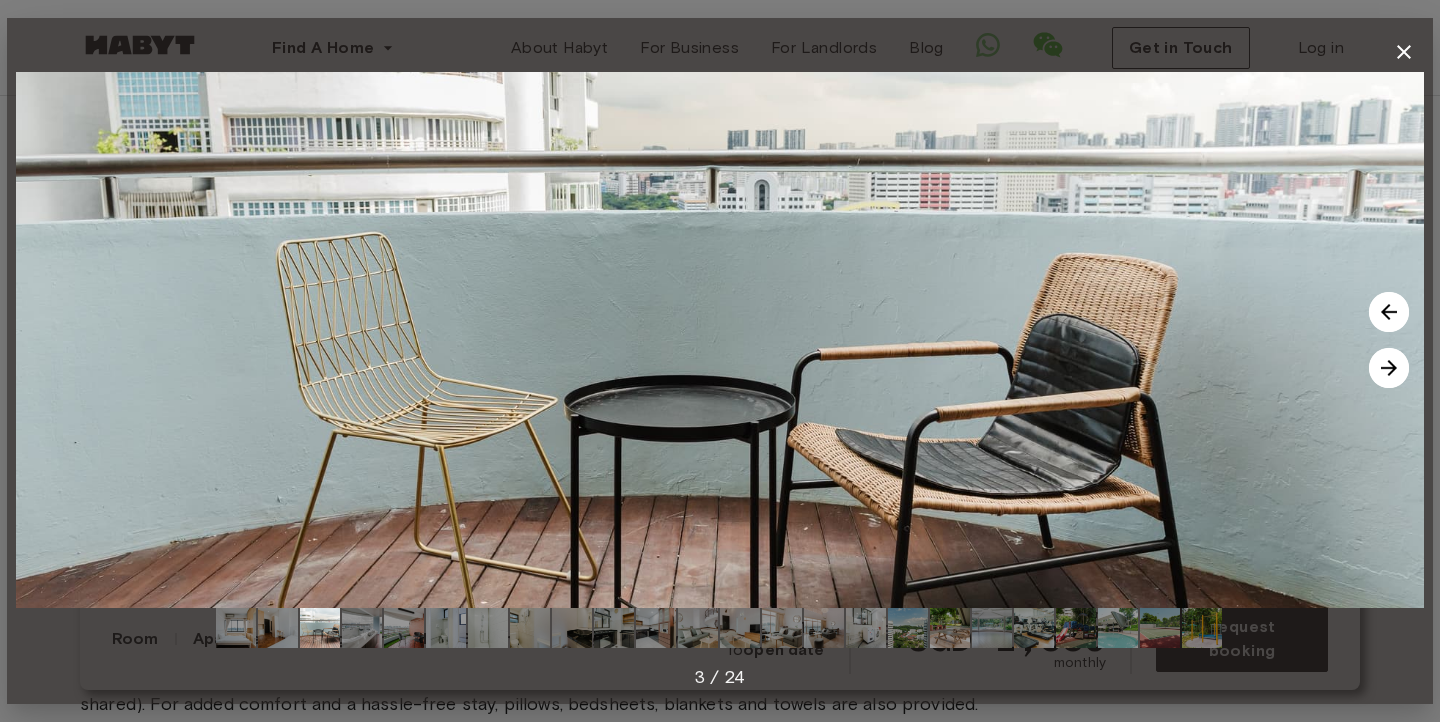 click at bounding box center (1389, 368) 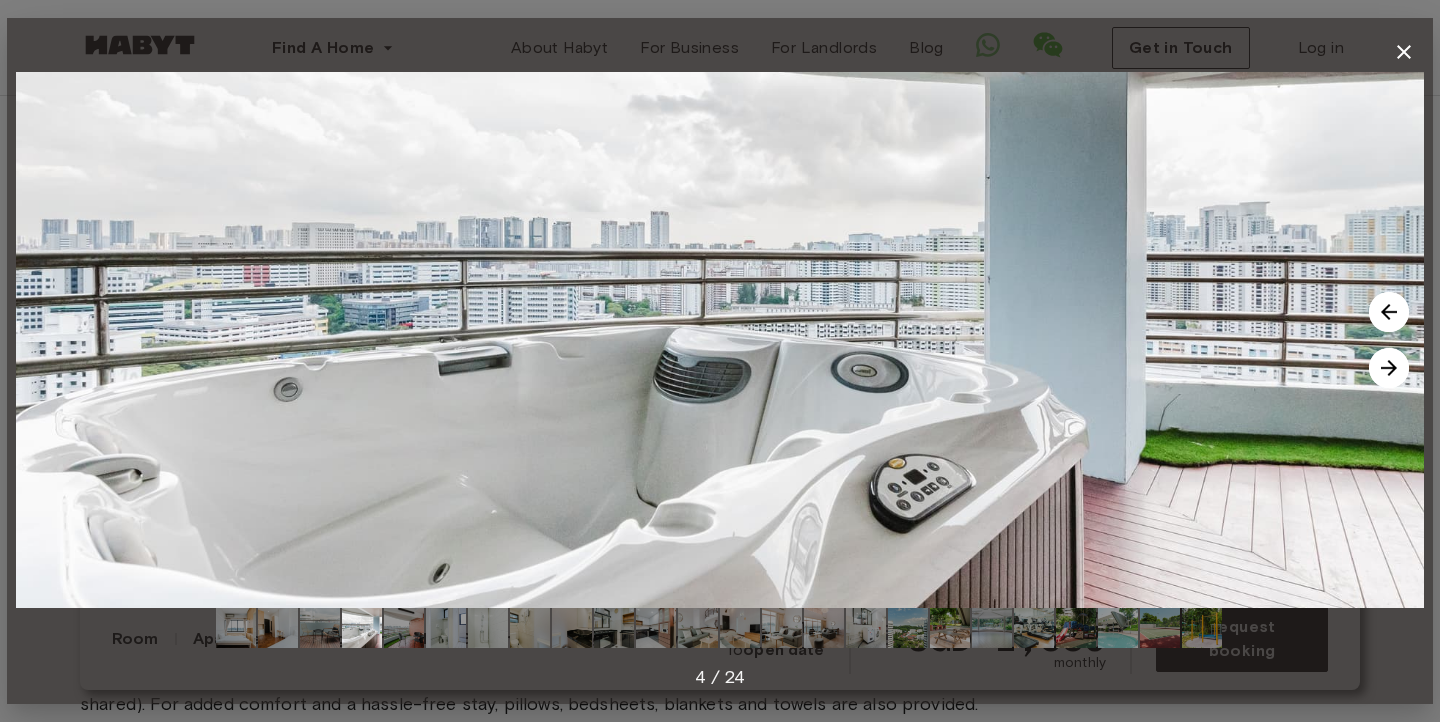 click at bounding box center (1389, 368) 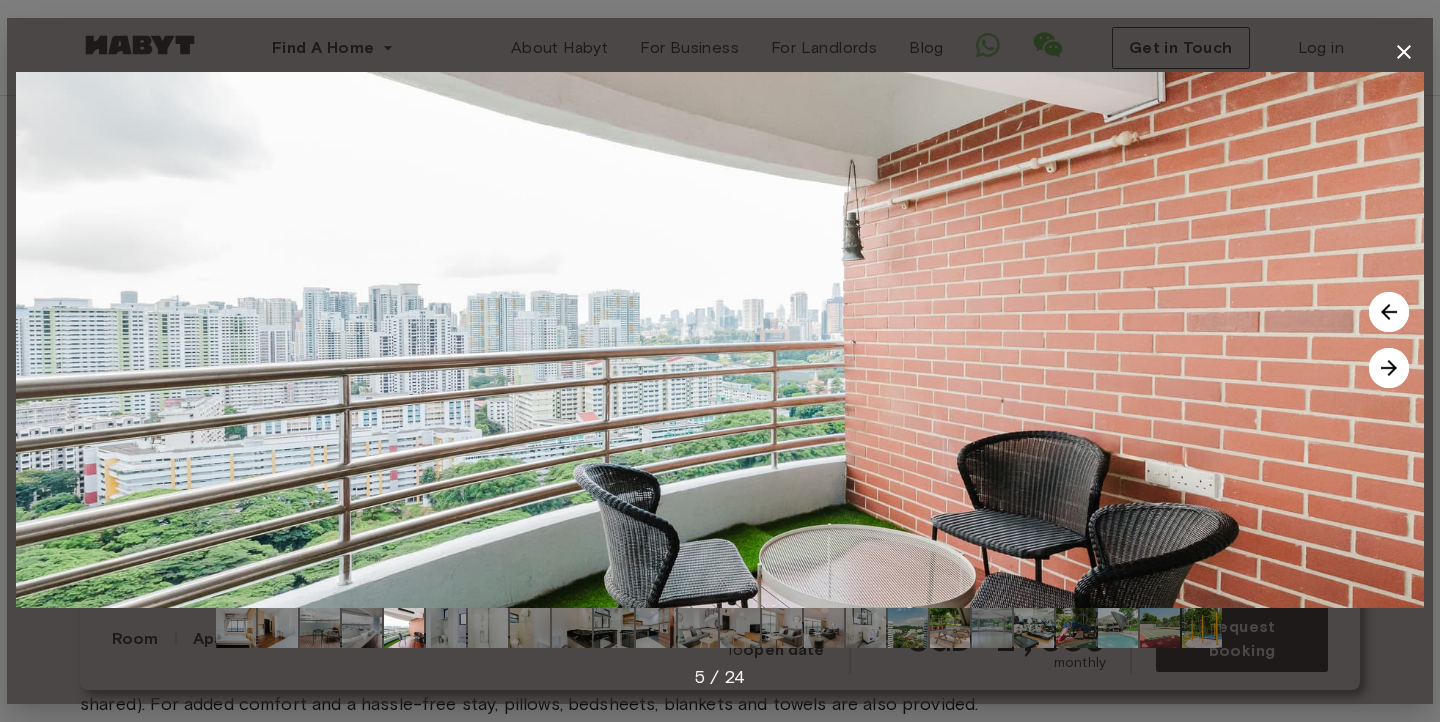 click at bounding box center (1389, 368) 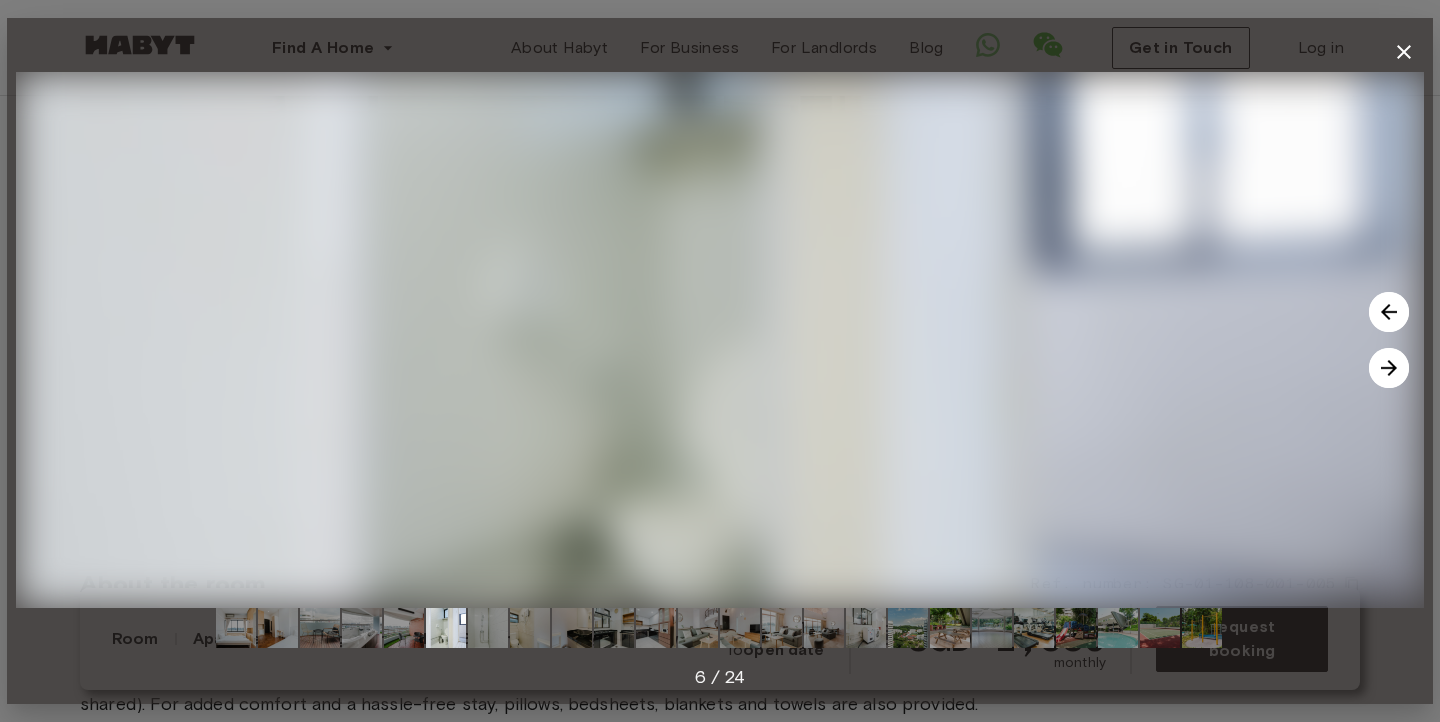 click at bounding box center (1389, 368) 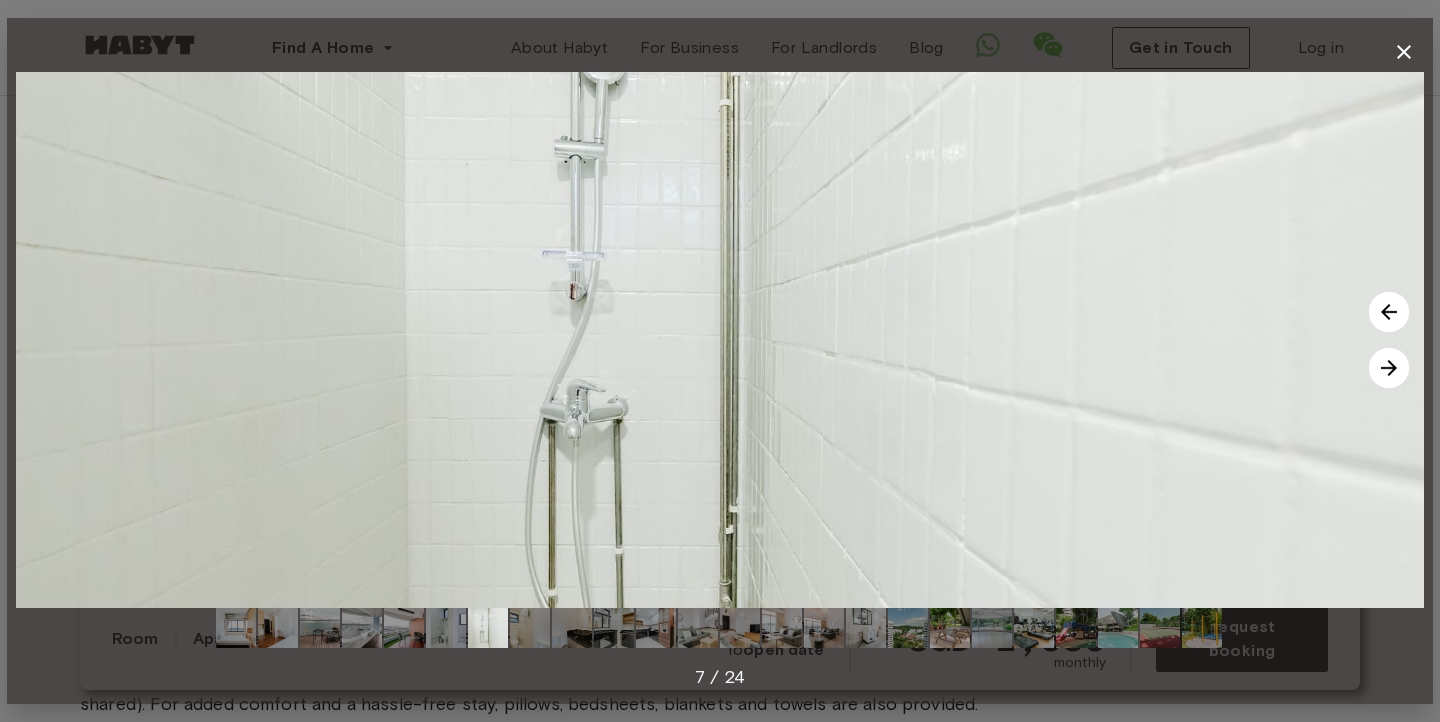 click at bounding box center (1389, 368) 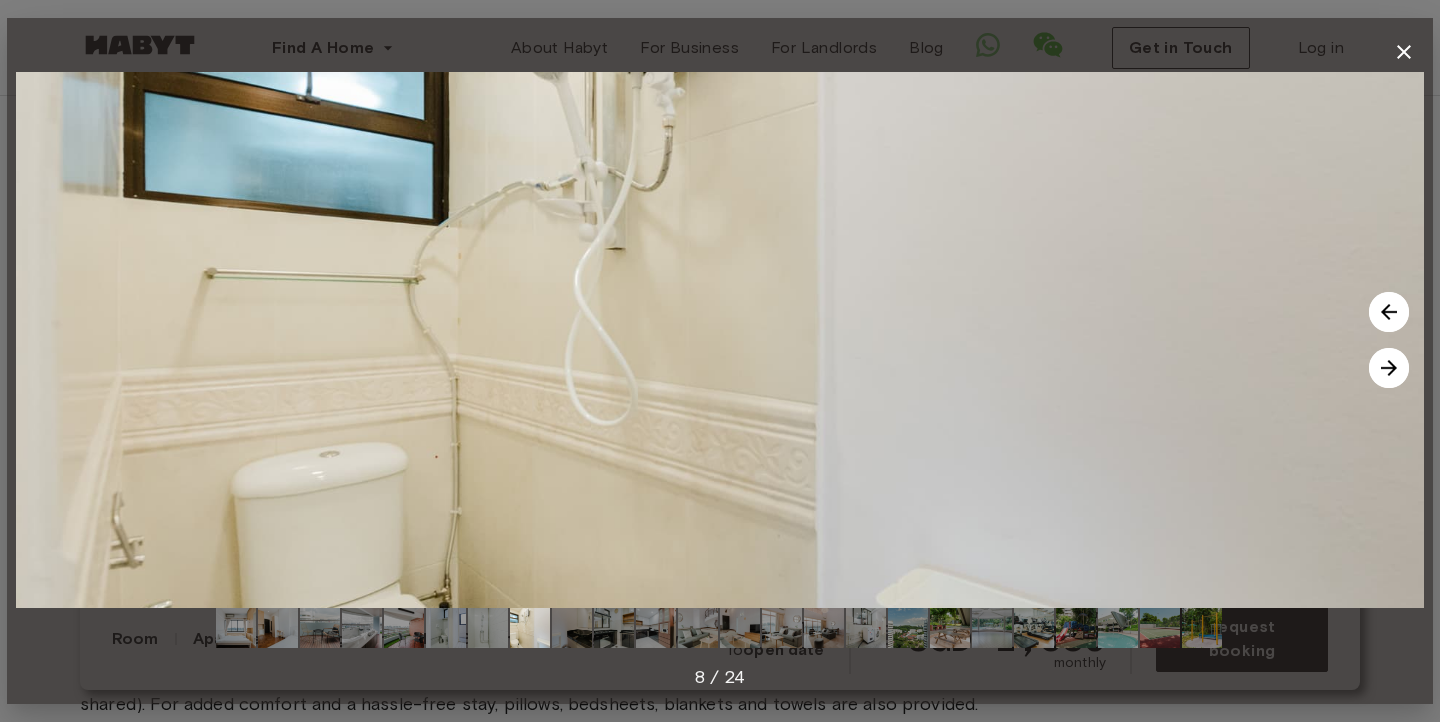 click at bounding box center (1389, 368) 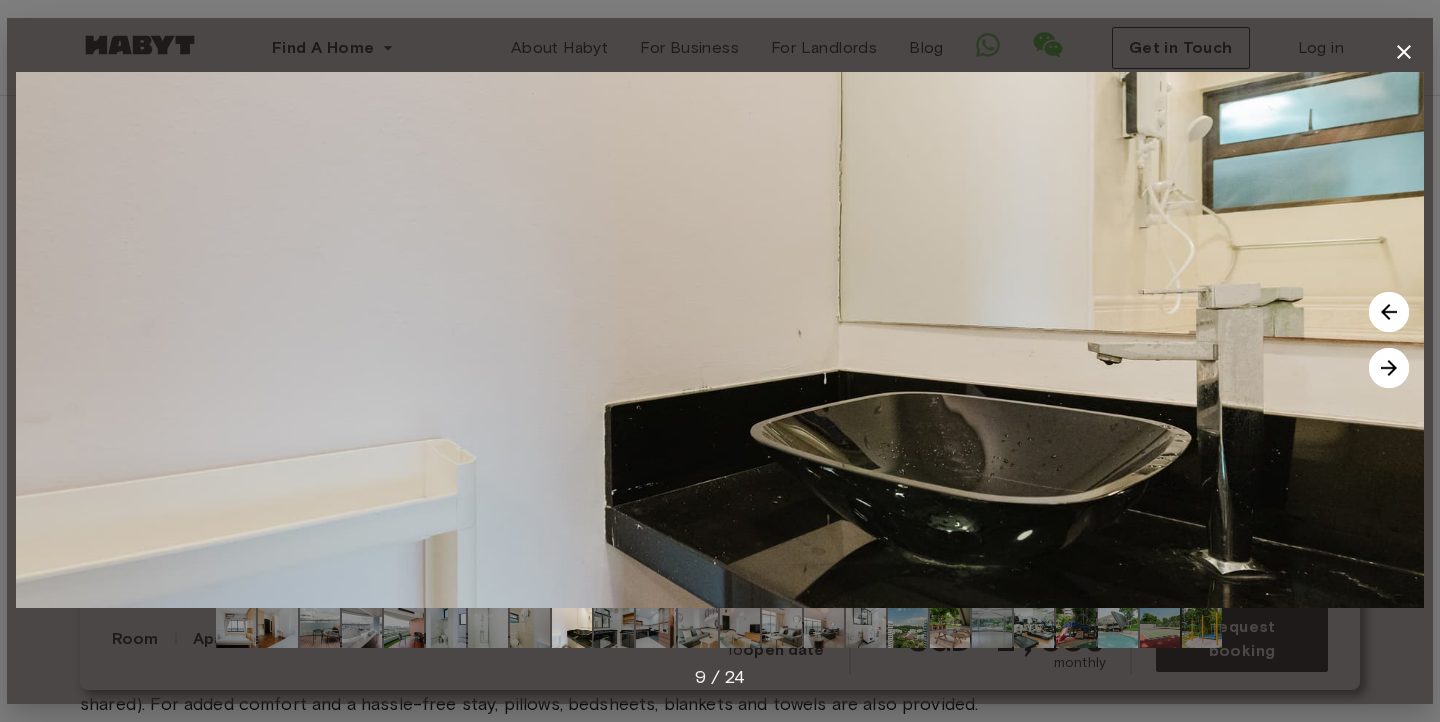 click at bounding box center (1389, 368) 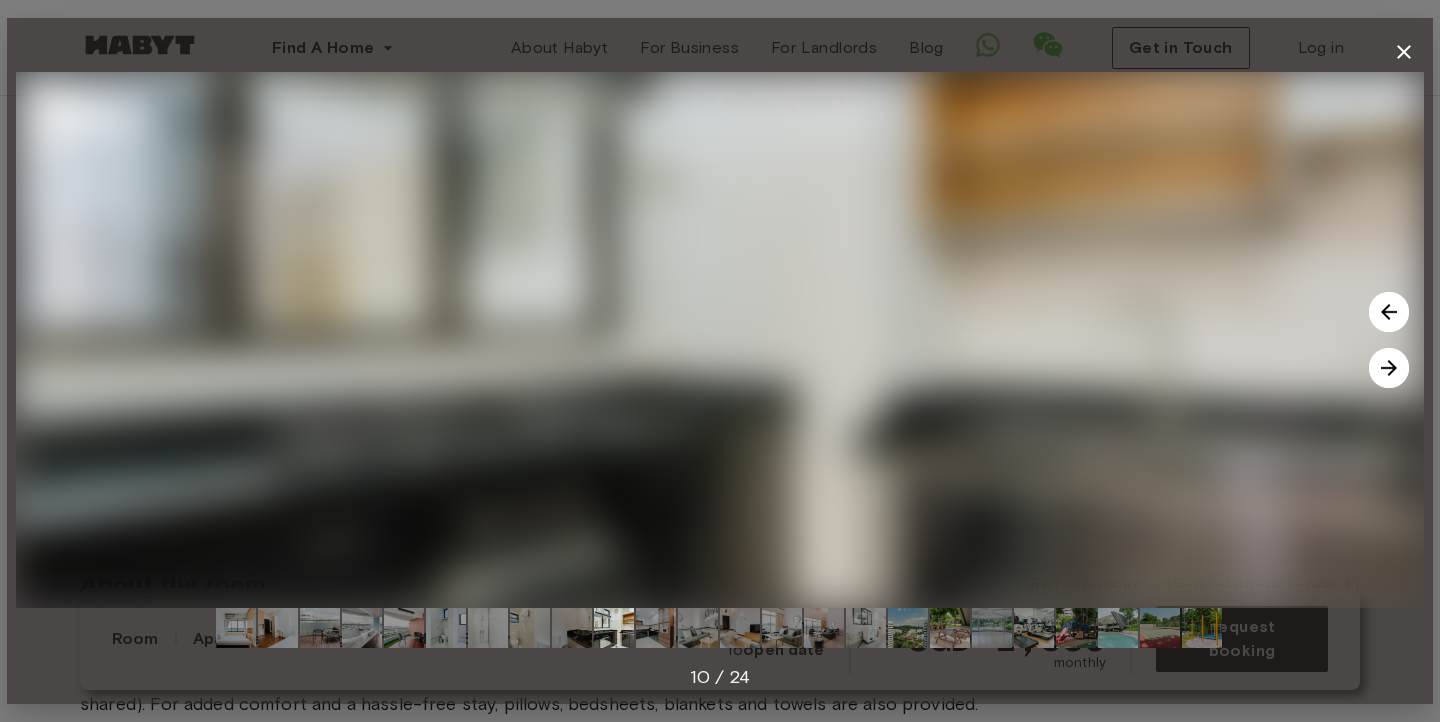 click at bounding box center [1389, 368] 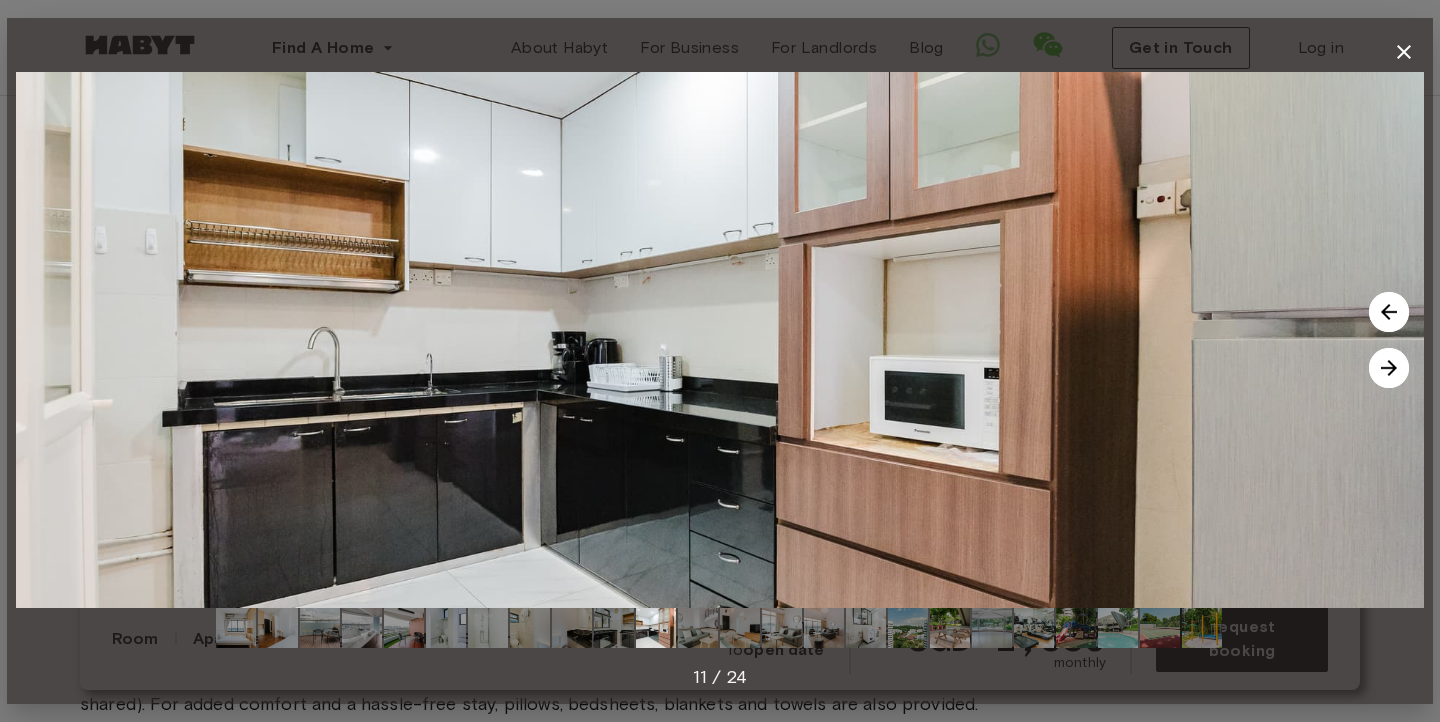click at bounding box center (1389, 368) 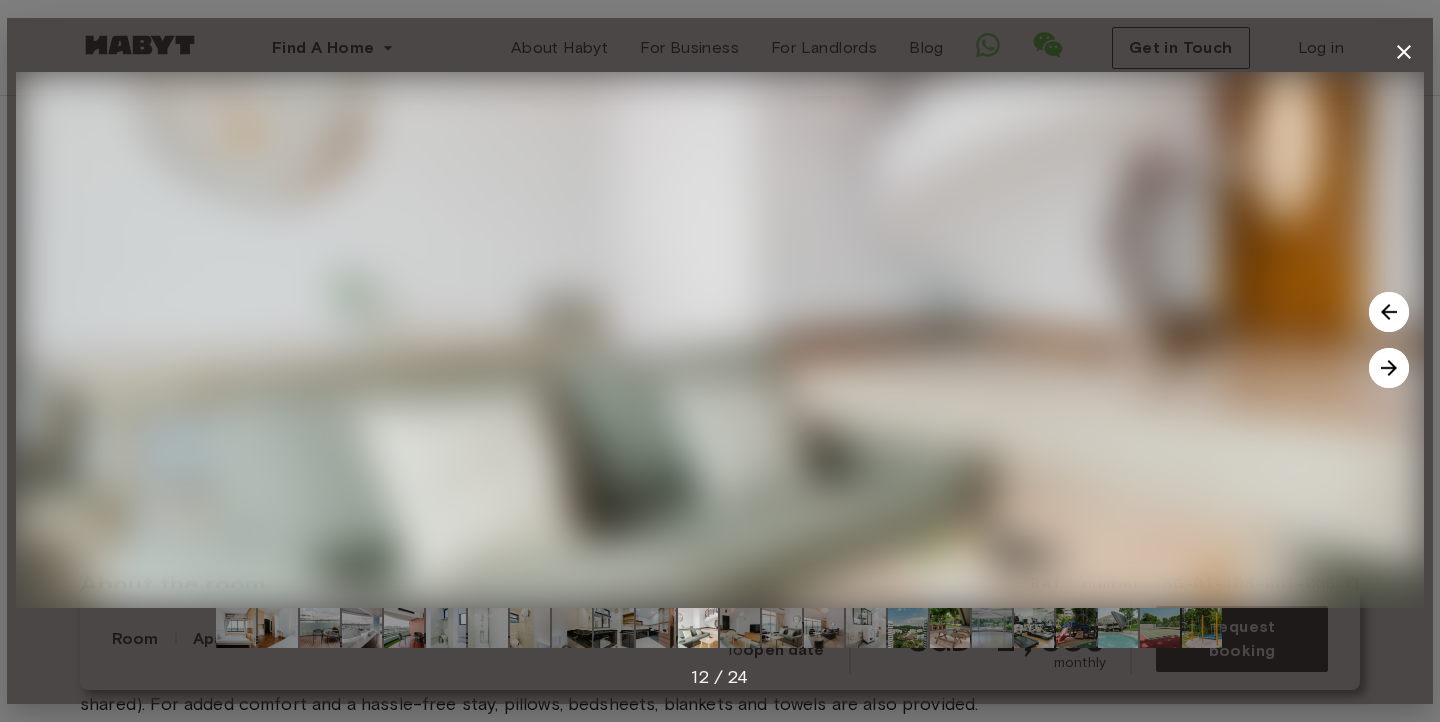 click at bounding box center [1389, 368] 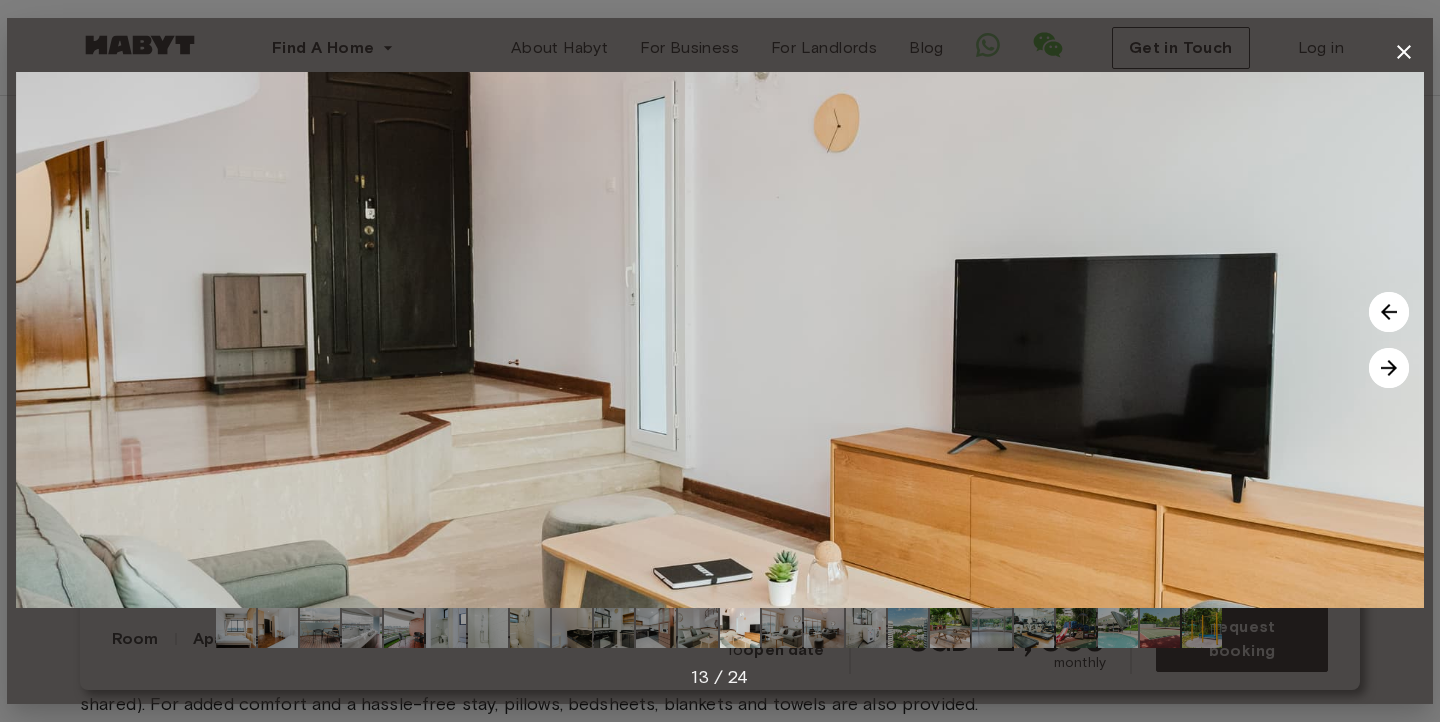 click at bounding box center (1389, 368) 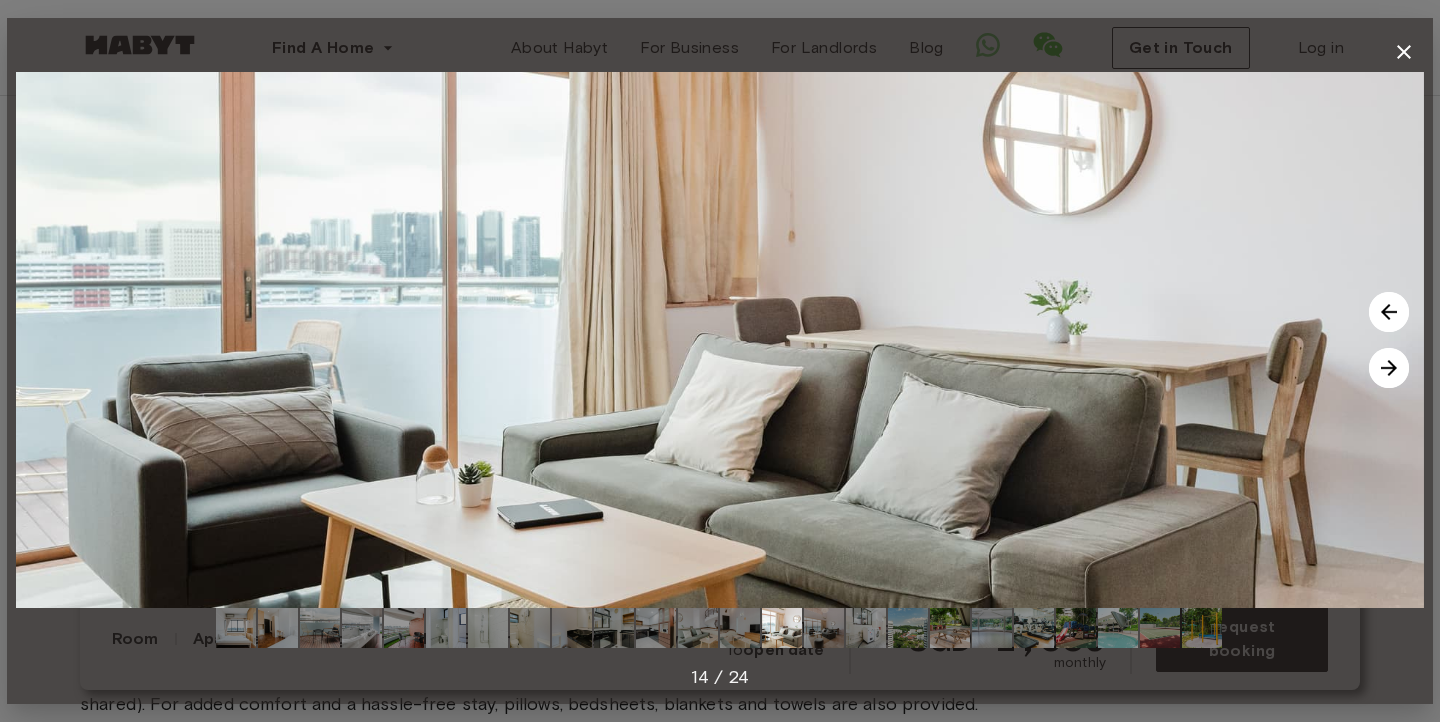 click at bounding box center [1389, 368] 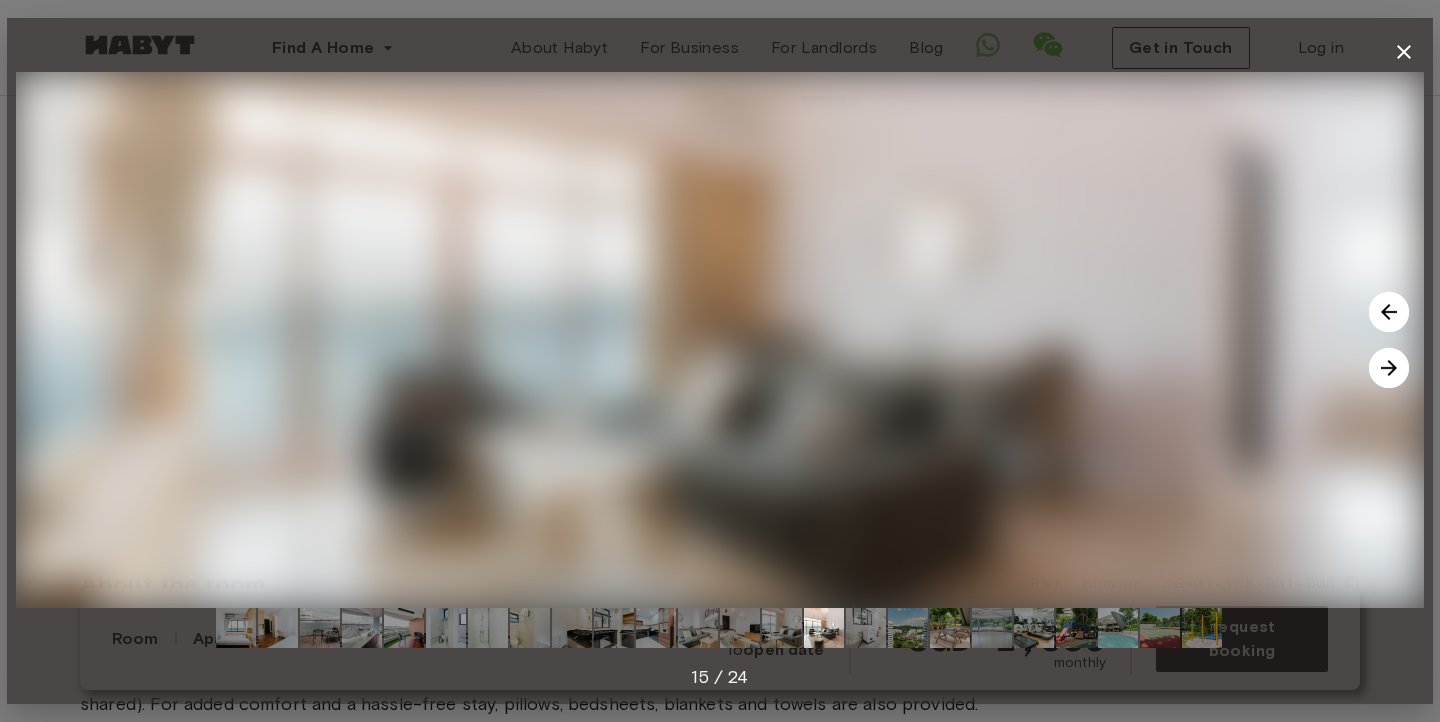 click at bounding box center [1389, 368] 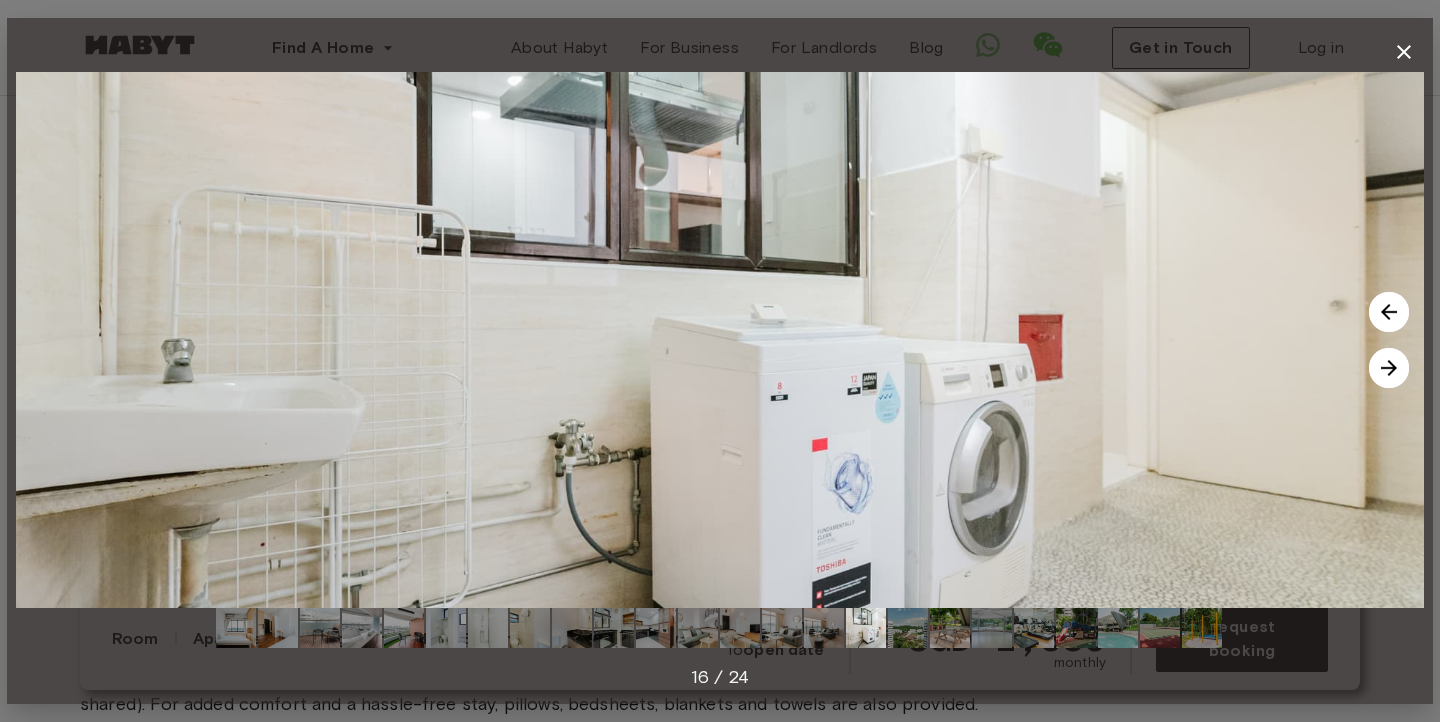 click at bounding box center (1389, 368) 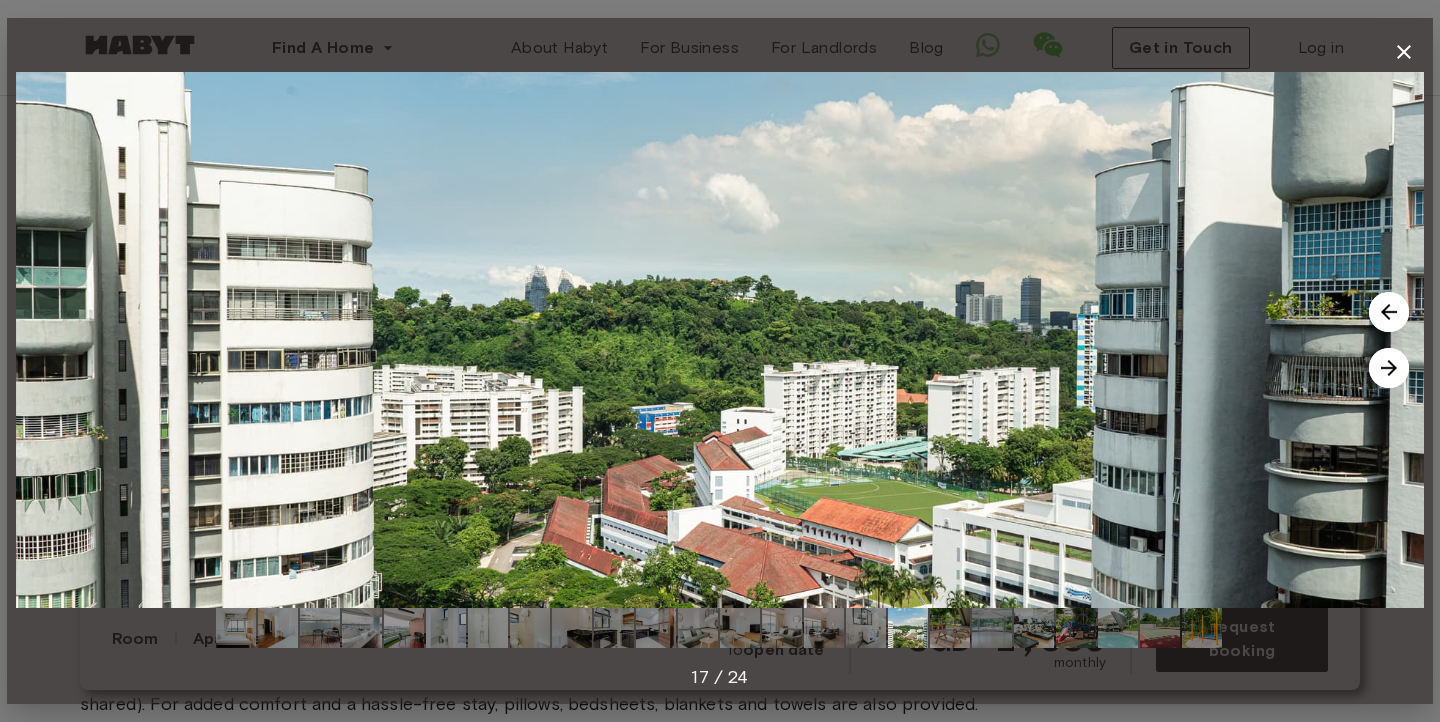 click at bounding box center (1389, 368) 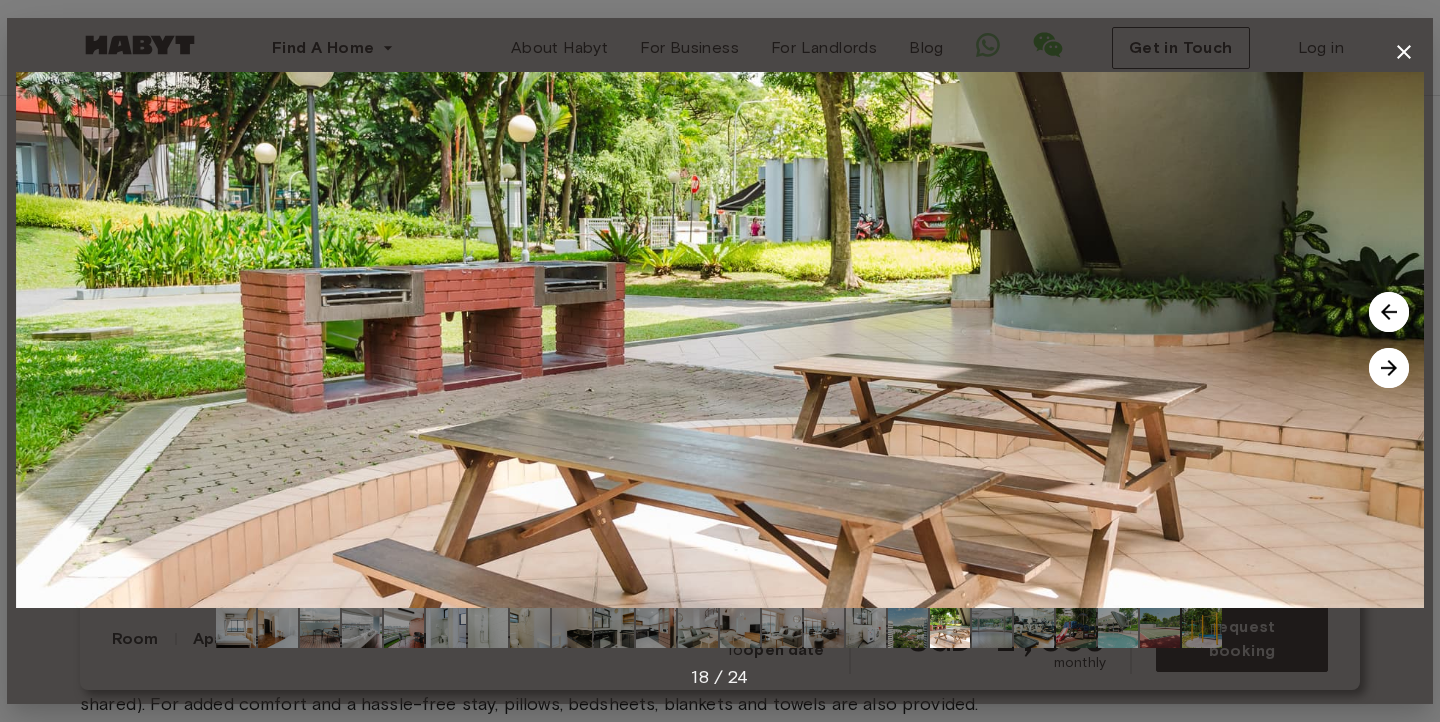 click at bounding box center (1389, 368) 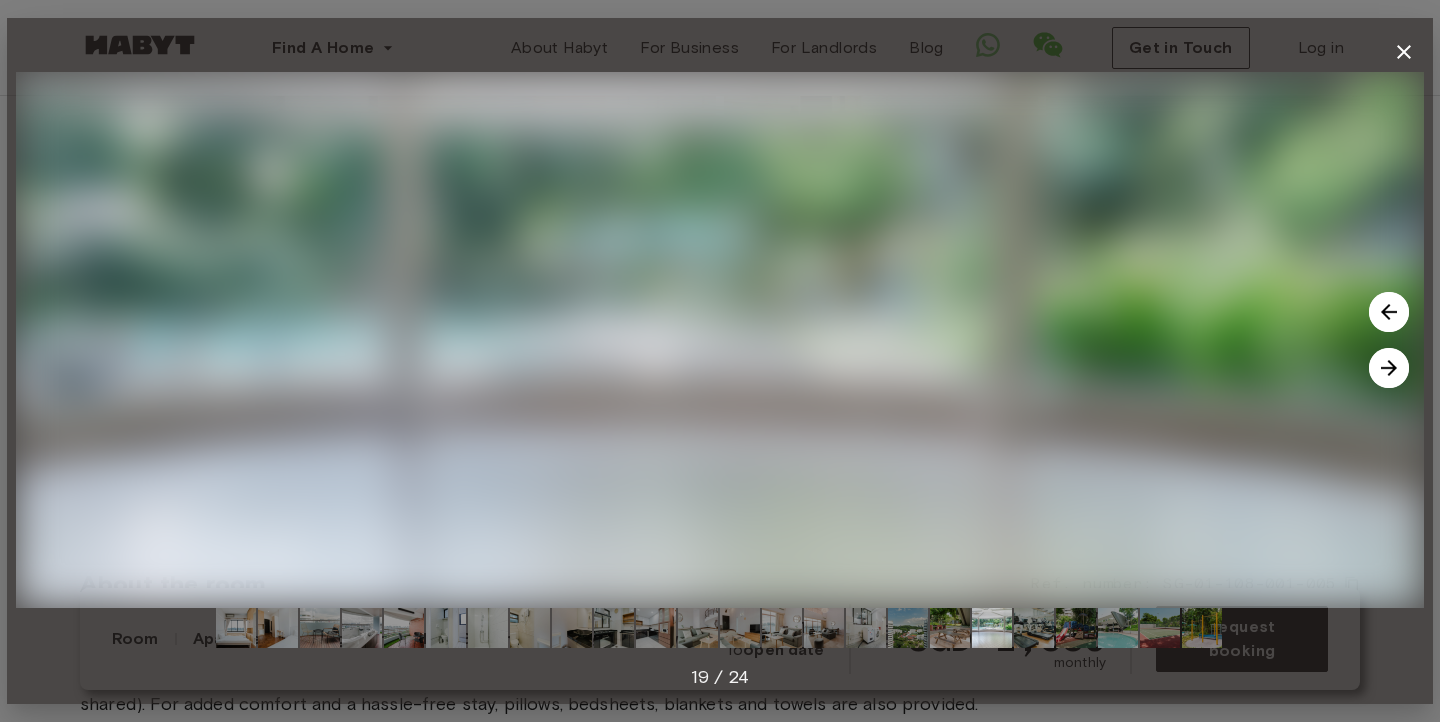 click at bounding box center [1389, 368] 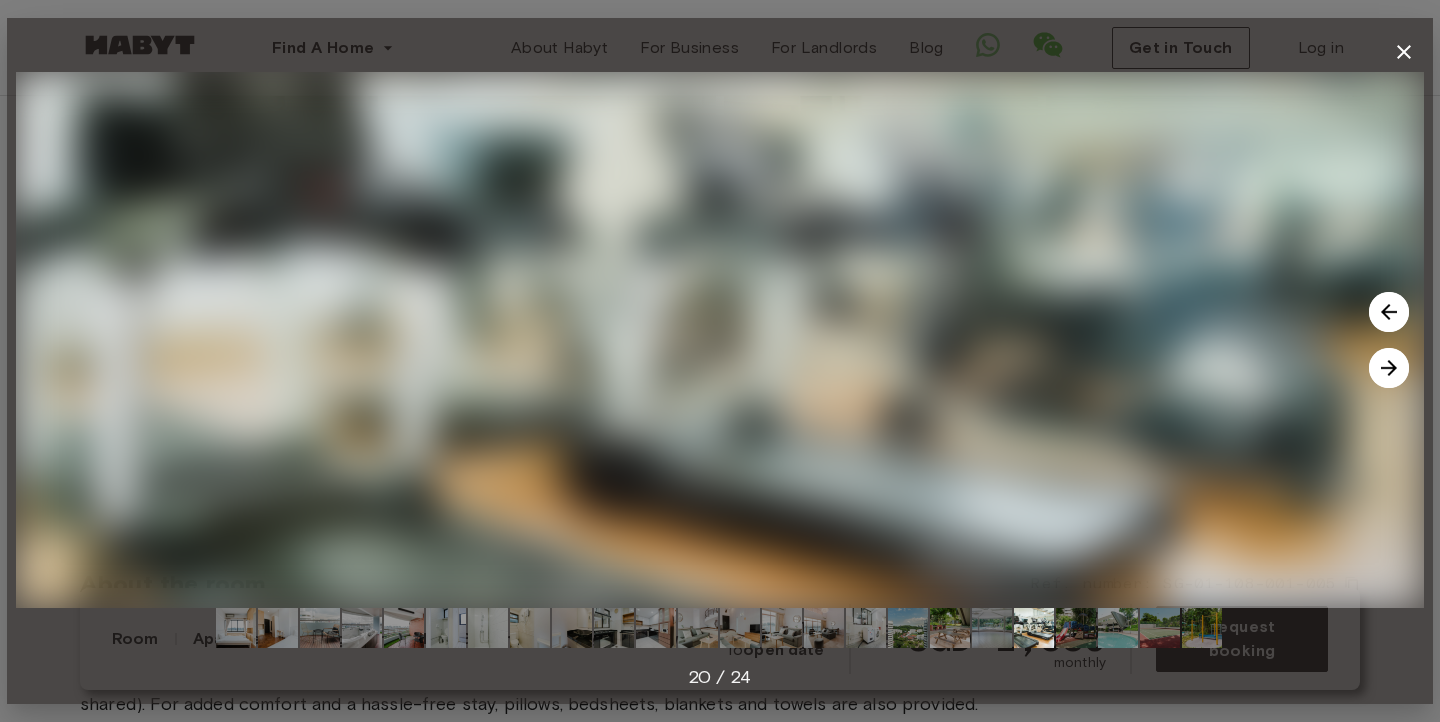click at bounding box center (1389, 368) 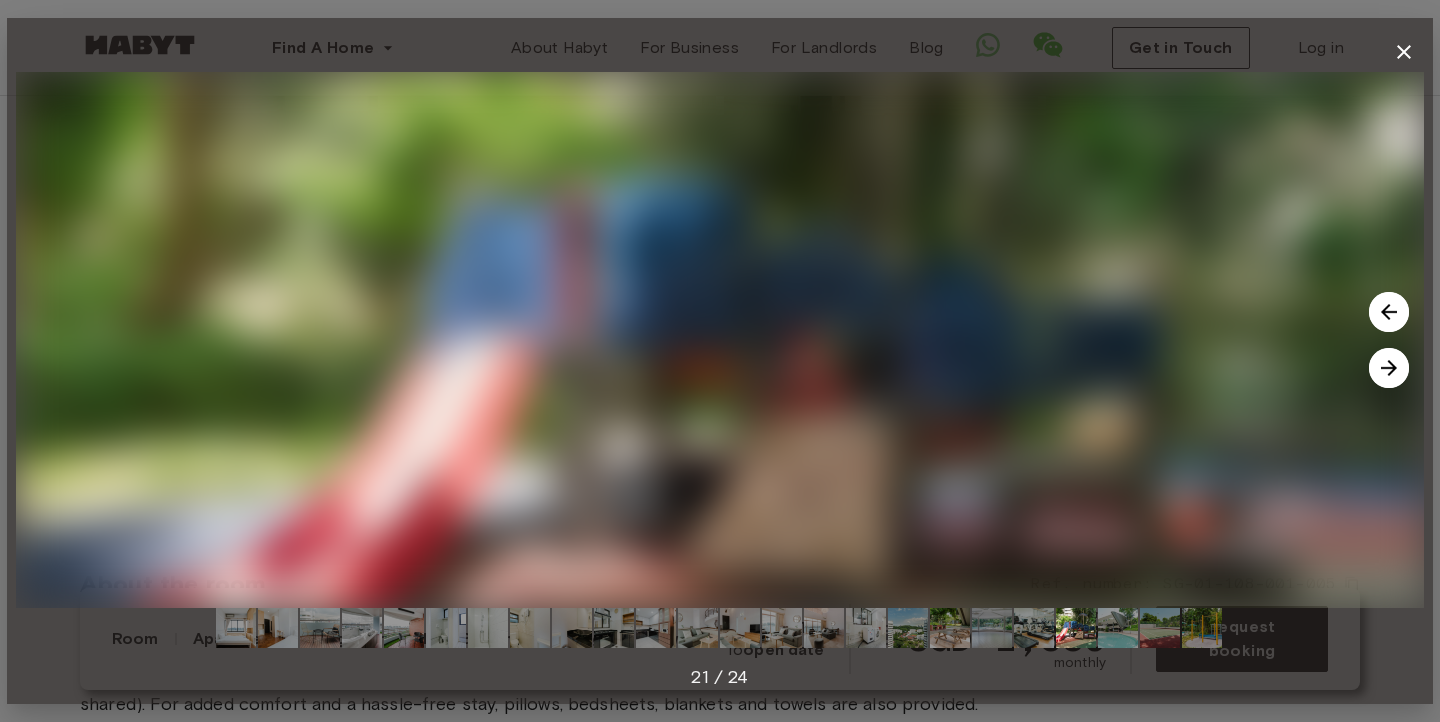 click at bounding box center (1389, 368) 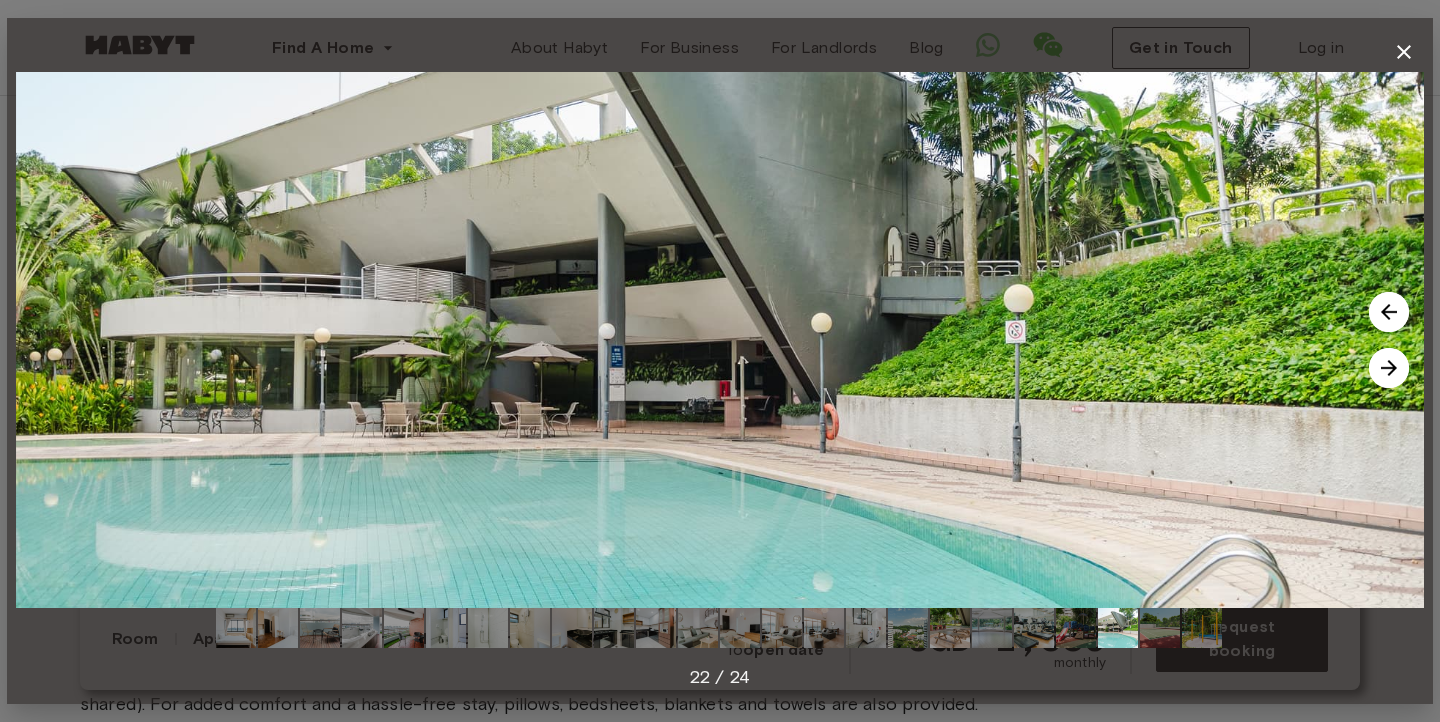 click at bounding box center [1389, 368] 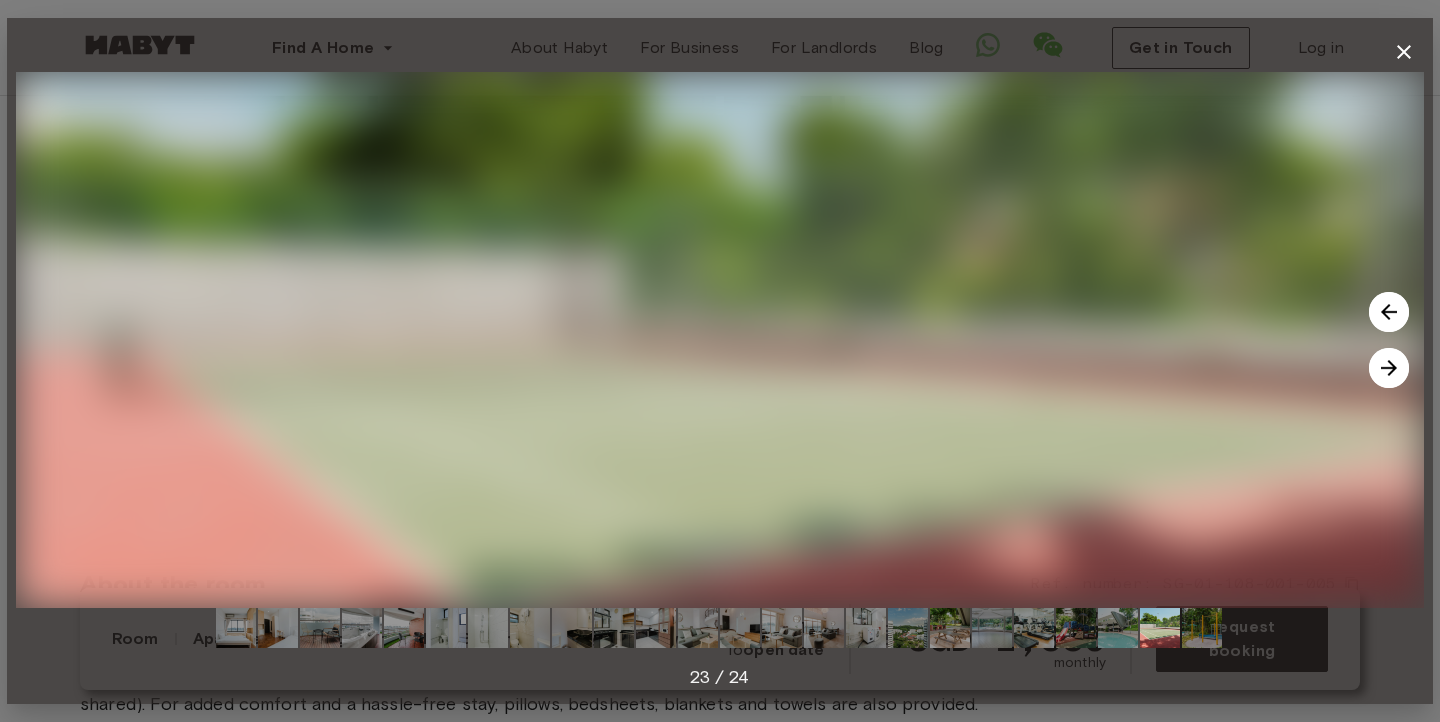click at bounding box center [1389, 368] 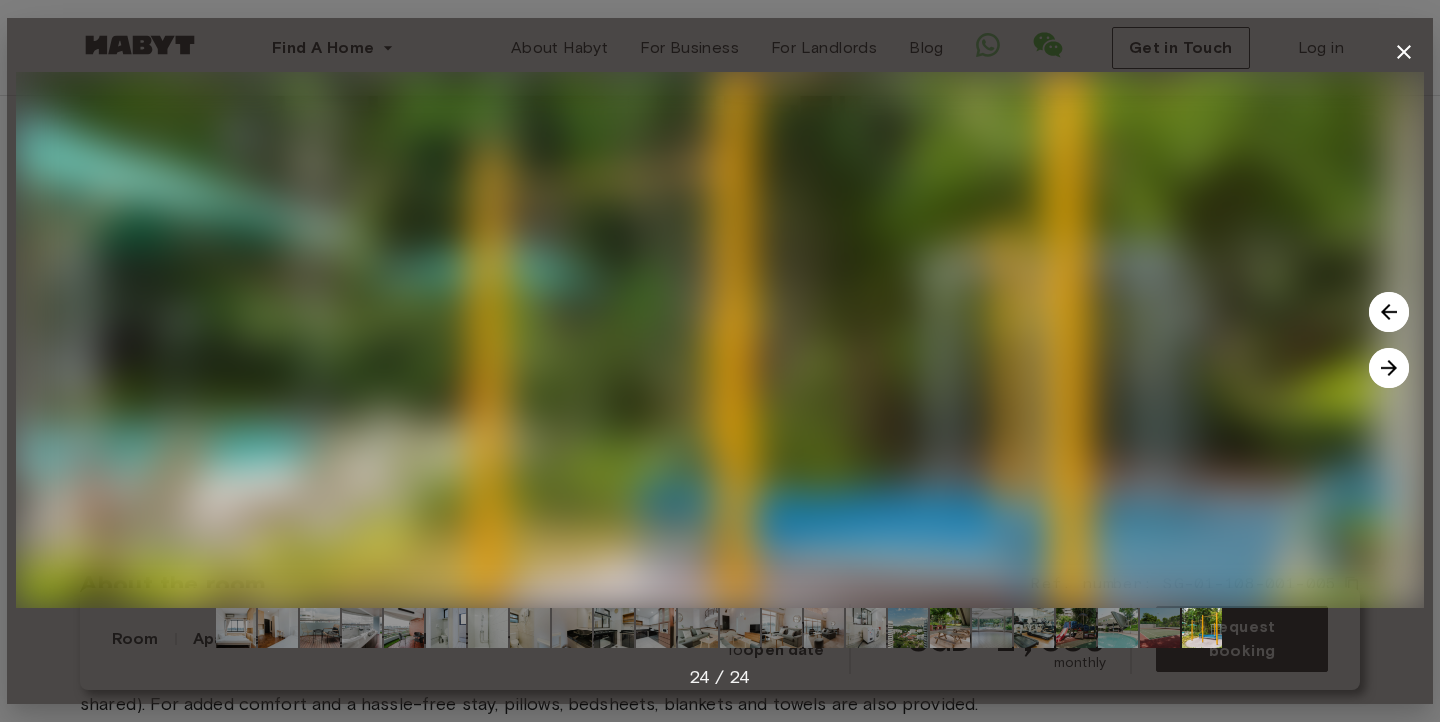 click at bounding box center [1389, 368] 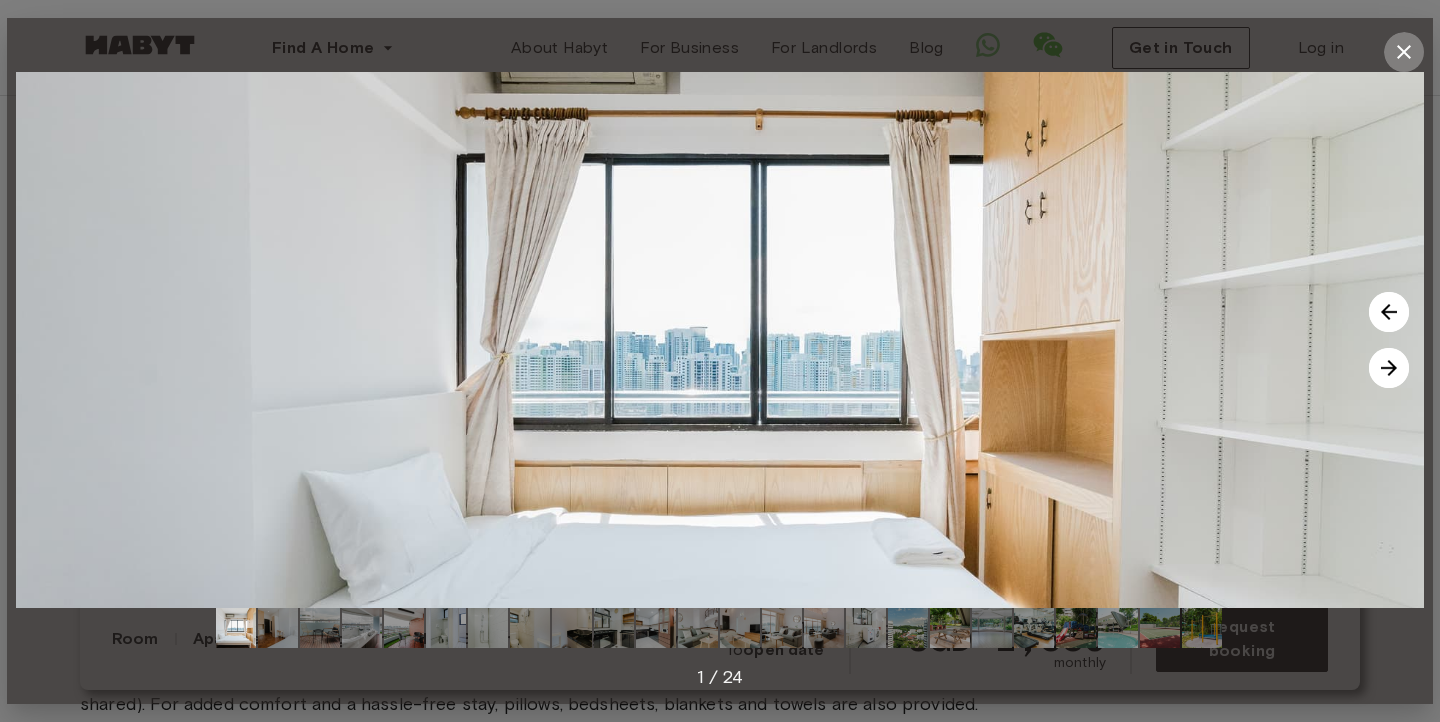 click 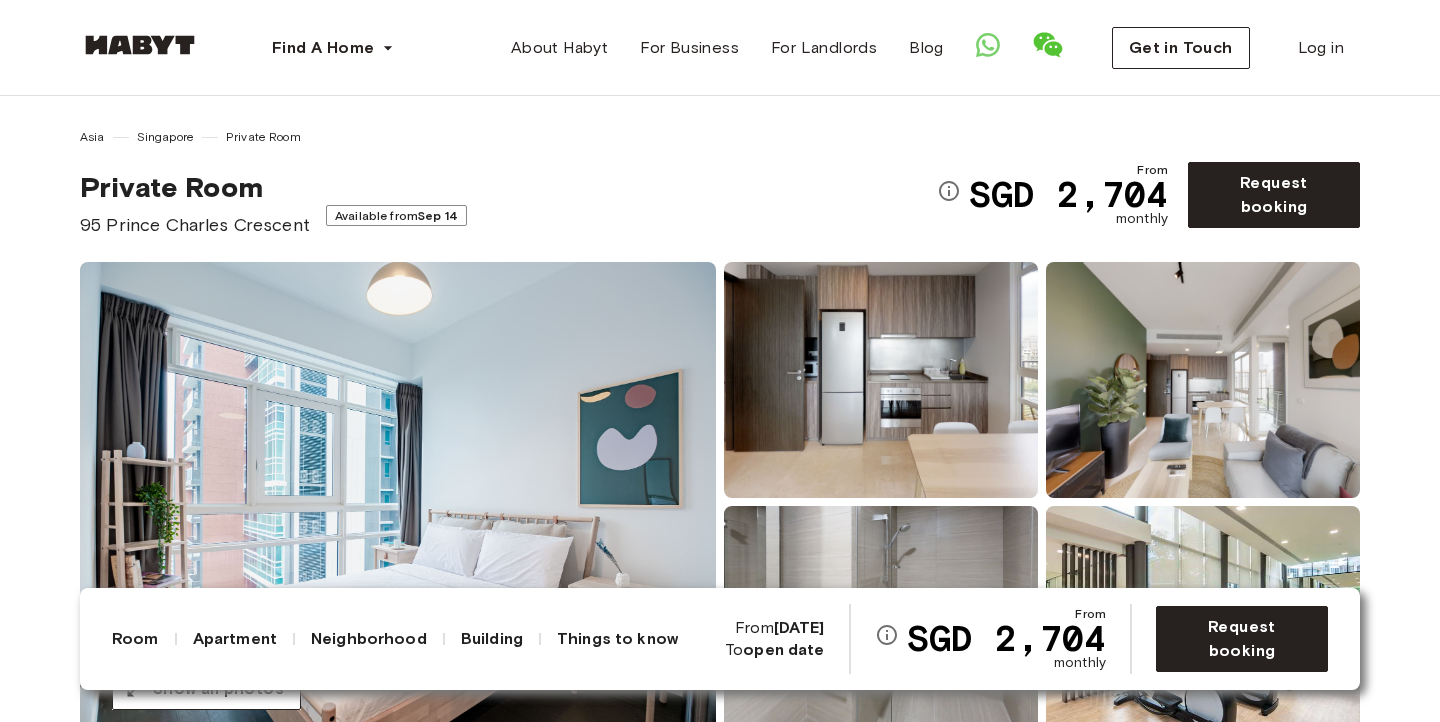 scroll, scrollTop: 0, scrollLeft: 0, axis: both 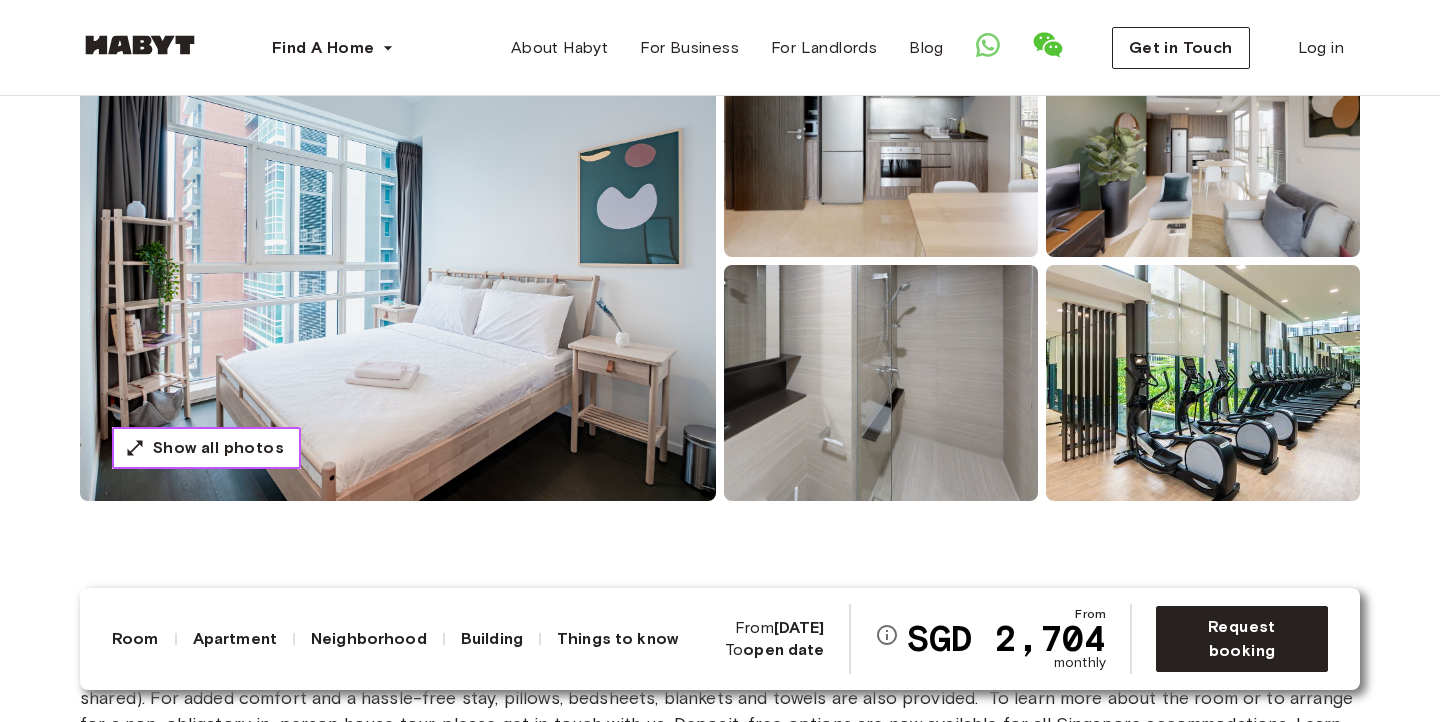 click on "Show all photos" at bounding box center [218, 448] 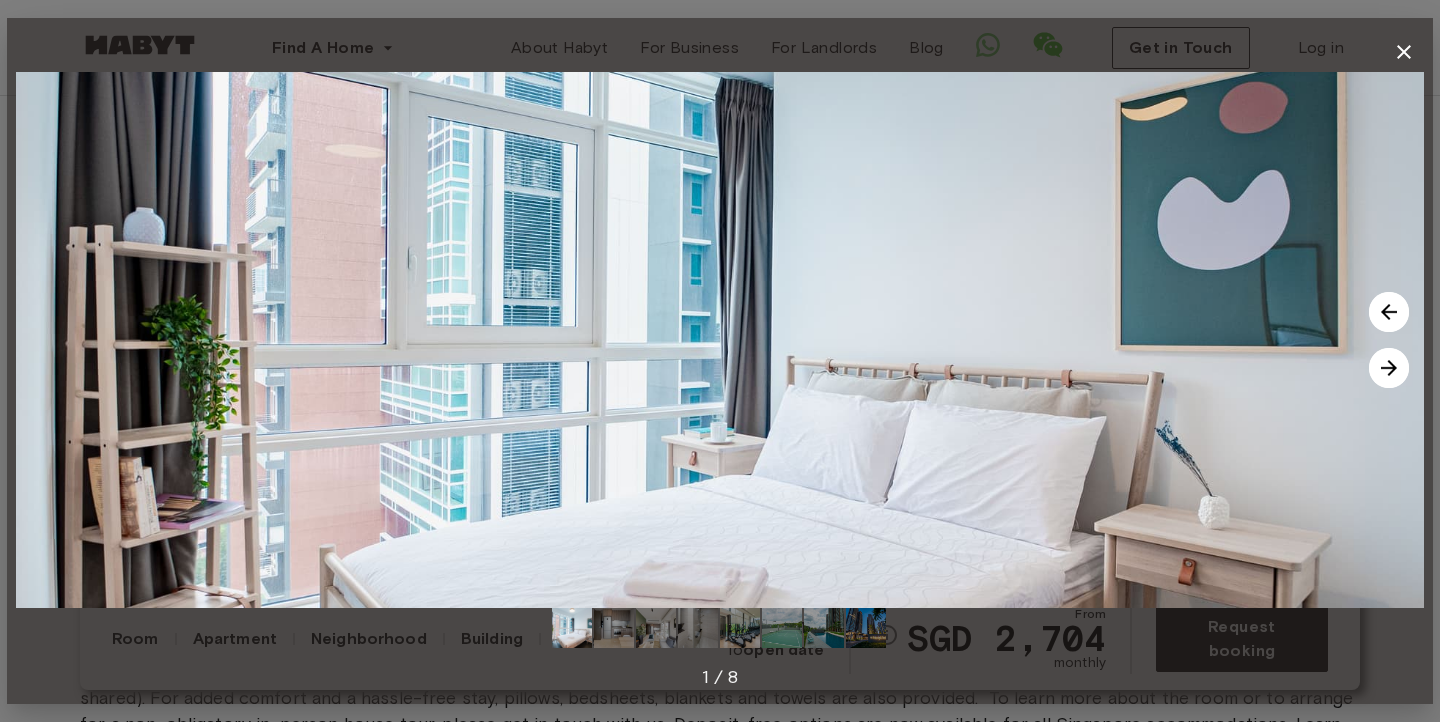 click at bounding box center (1389, 368) 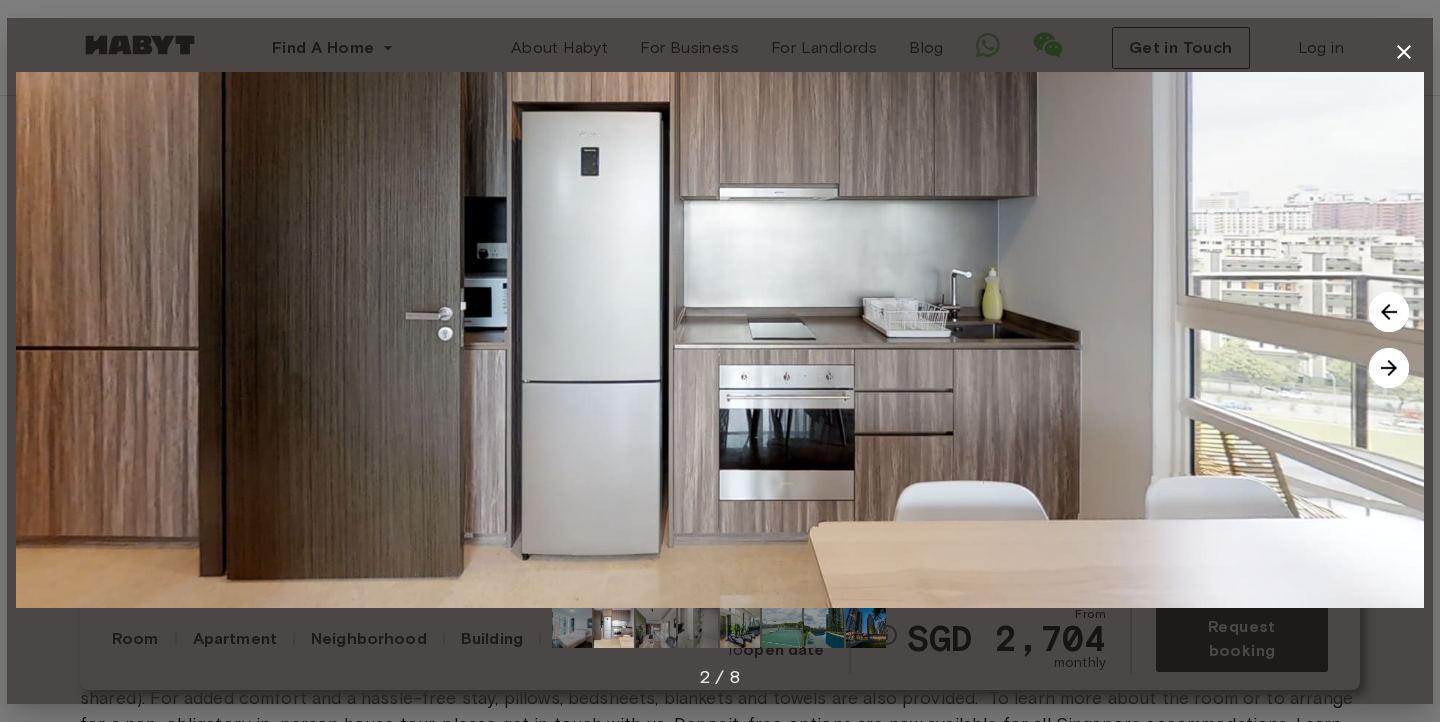 click at bounding box center [1389, 368] 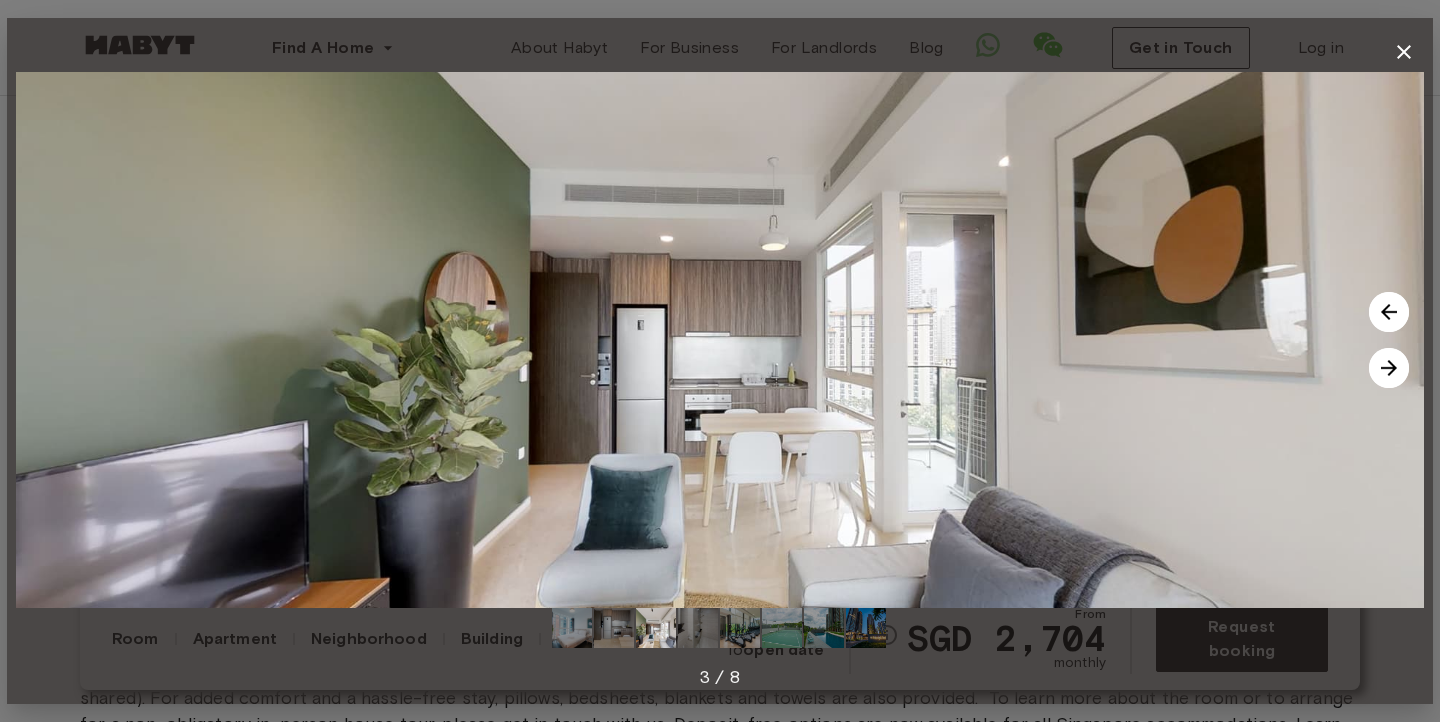 click at bounding box center [1389, 368] 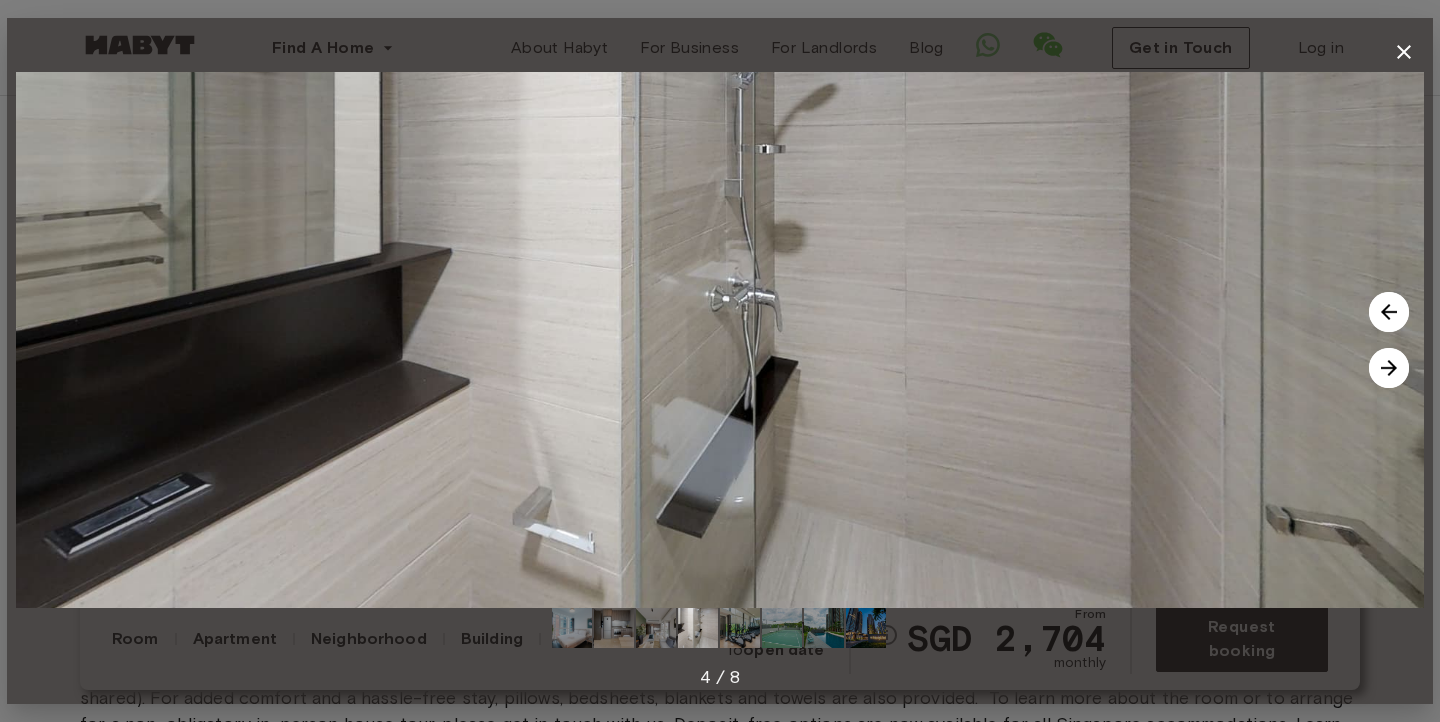 click at bounding box center (1389, 368) 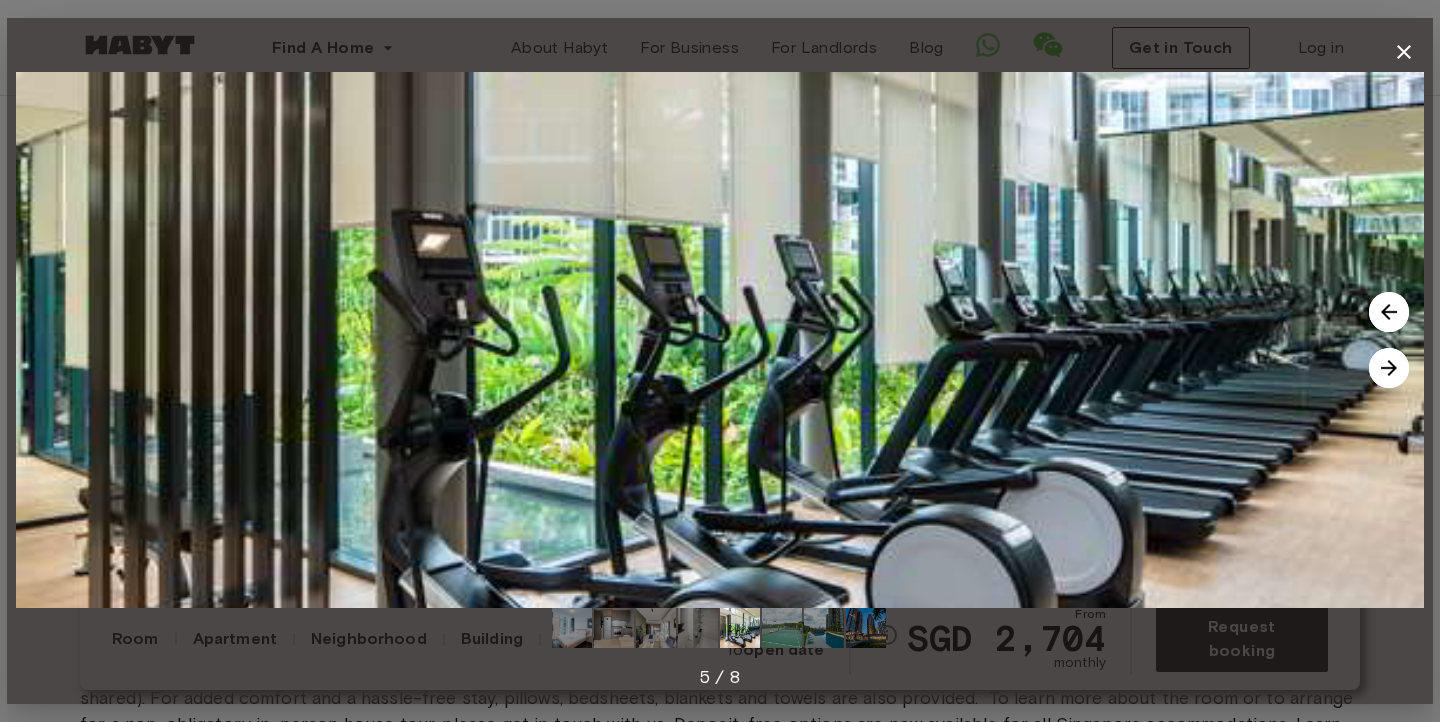 click at bounding box center (1389, 368) 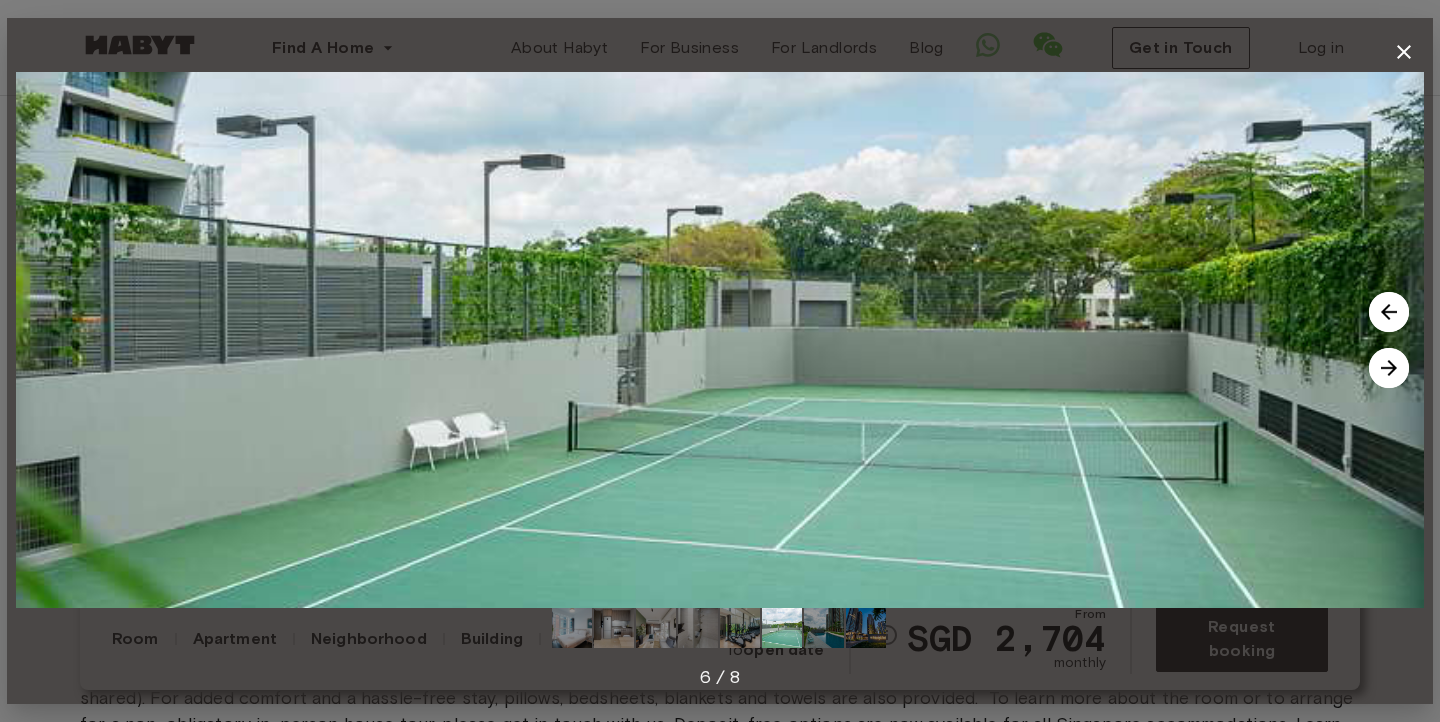click at bounding box center (1389, 368) 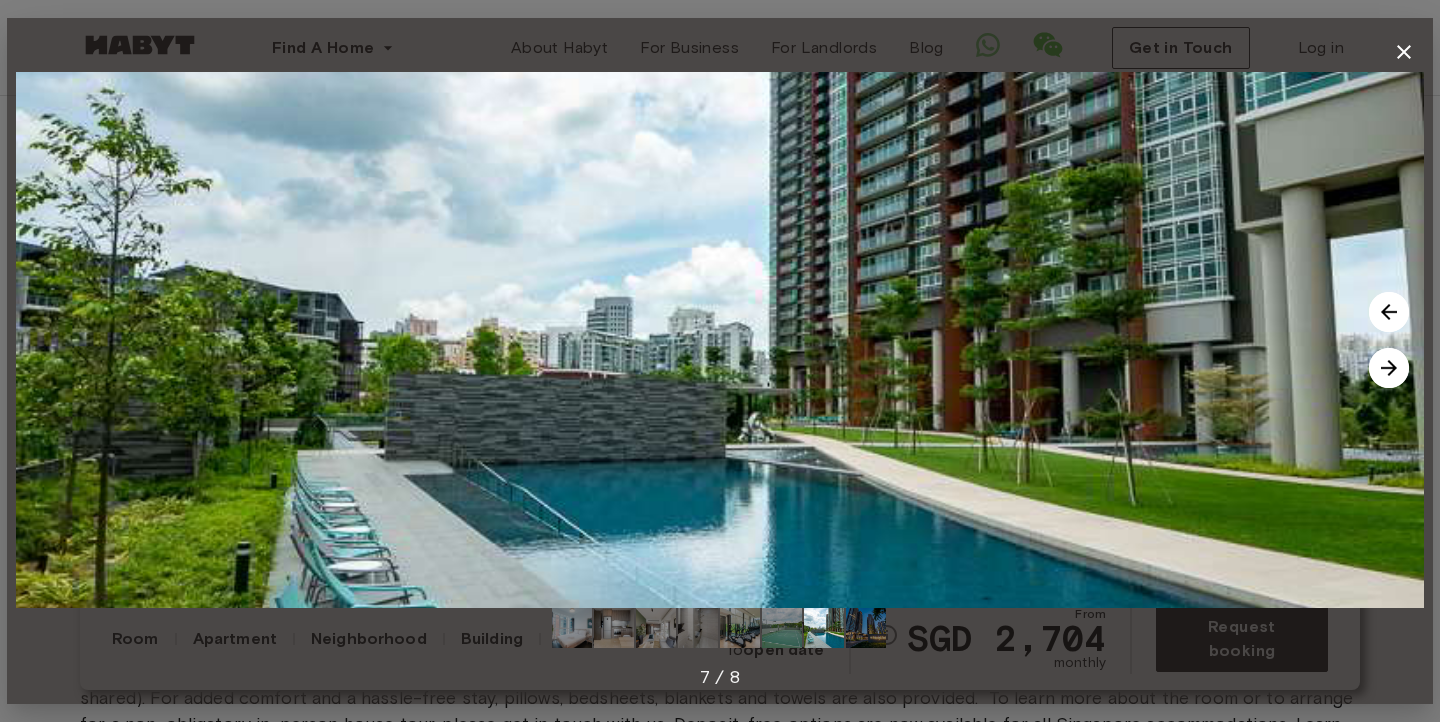 click at bounding box center (1389, 368) 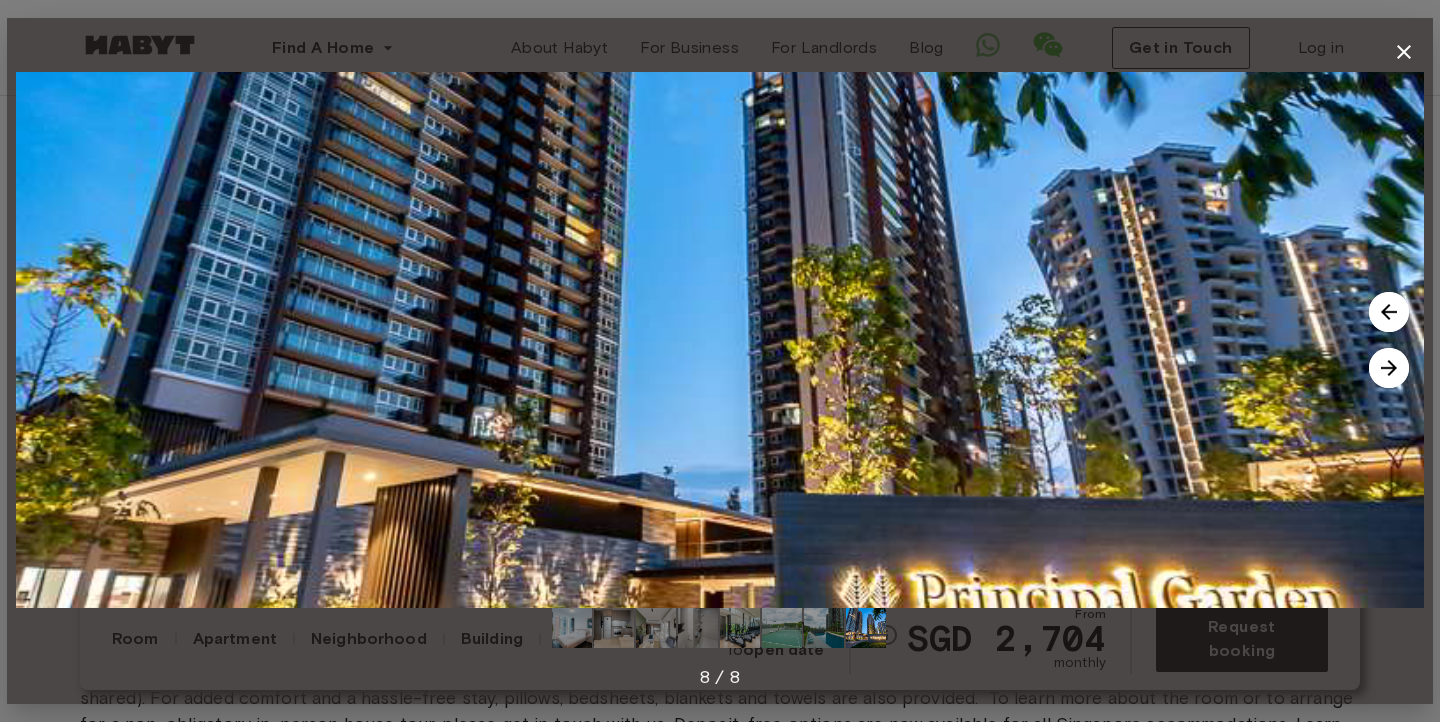 click at bounding box center (1389, 368) 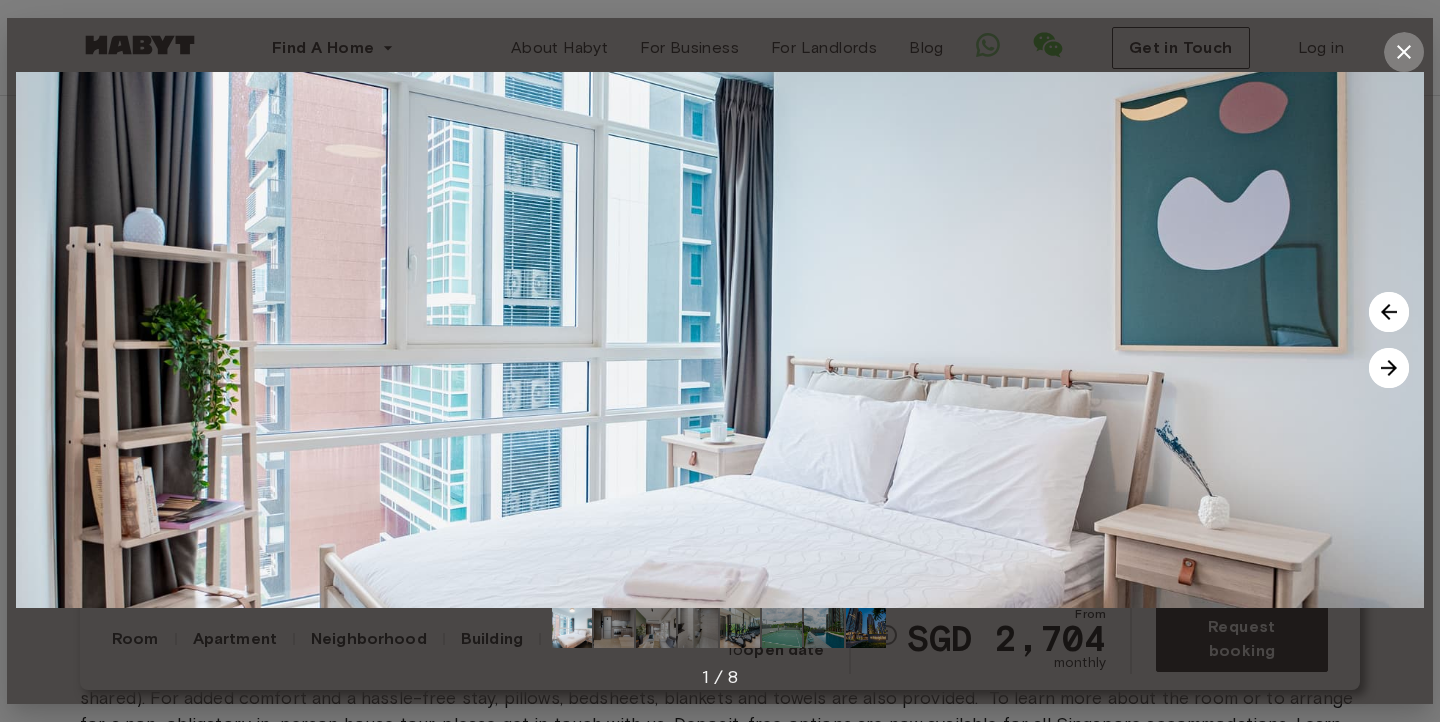 click 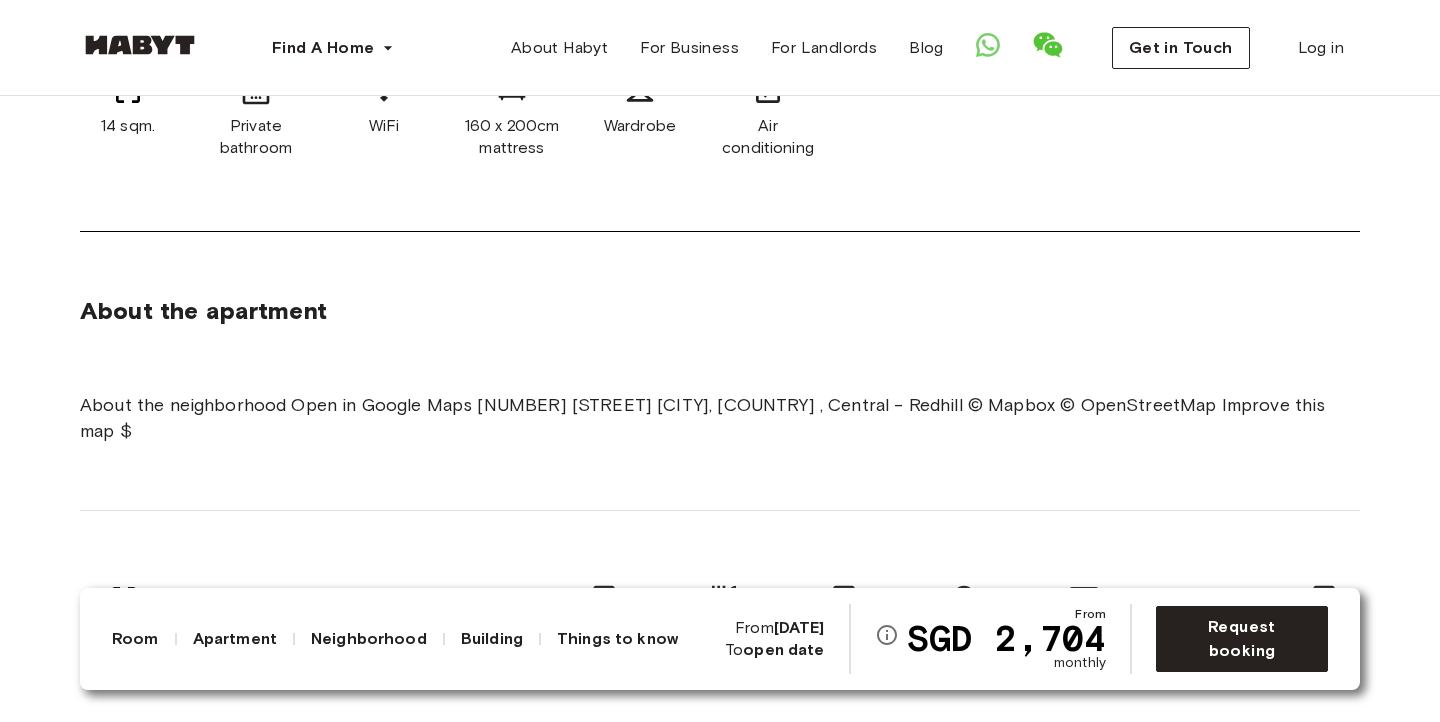 scroll, scrollTop: 1030, scrollLeft: 0, axis: vertical 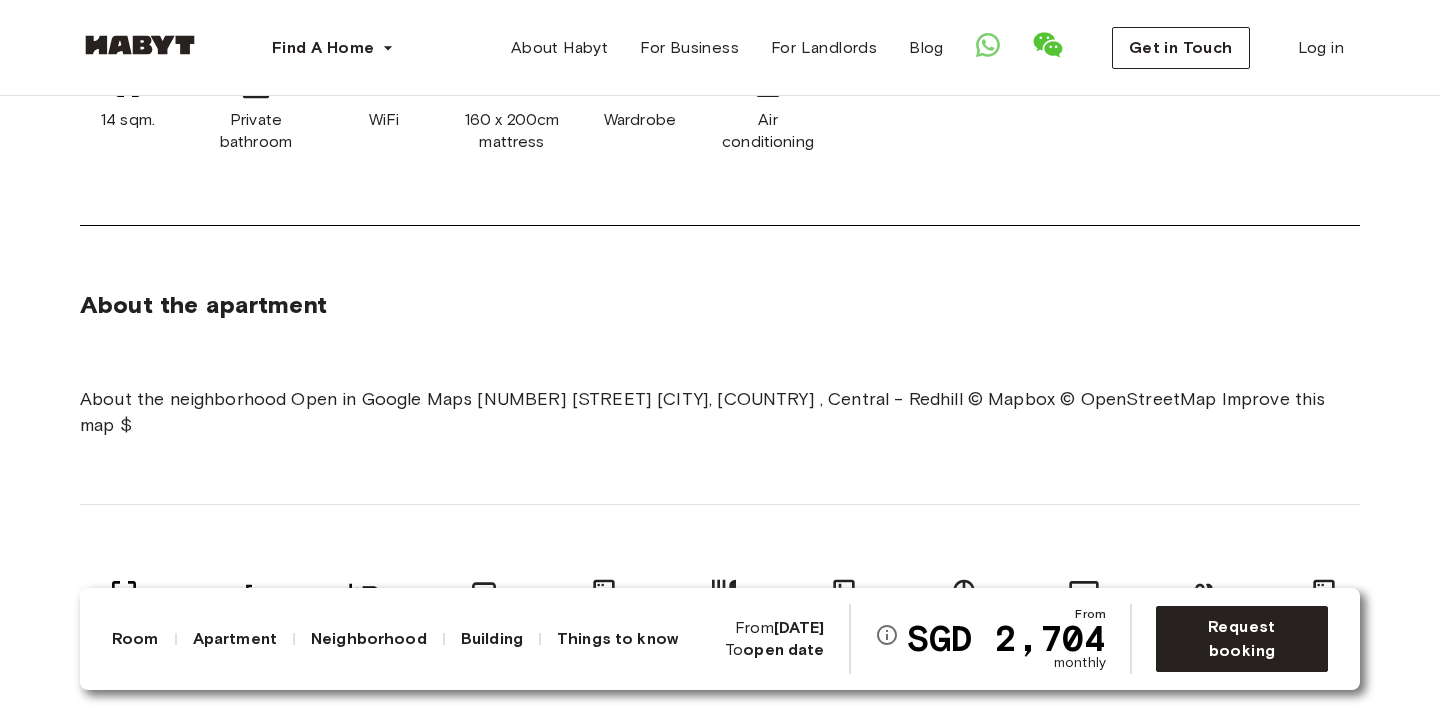 click on "Building" at bounding box center [492, 639] 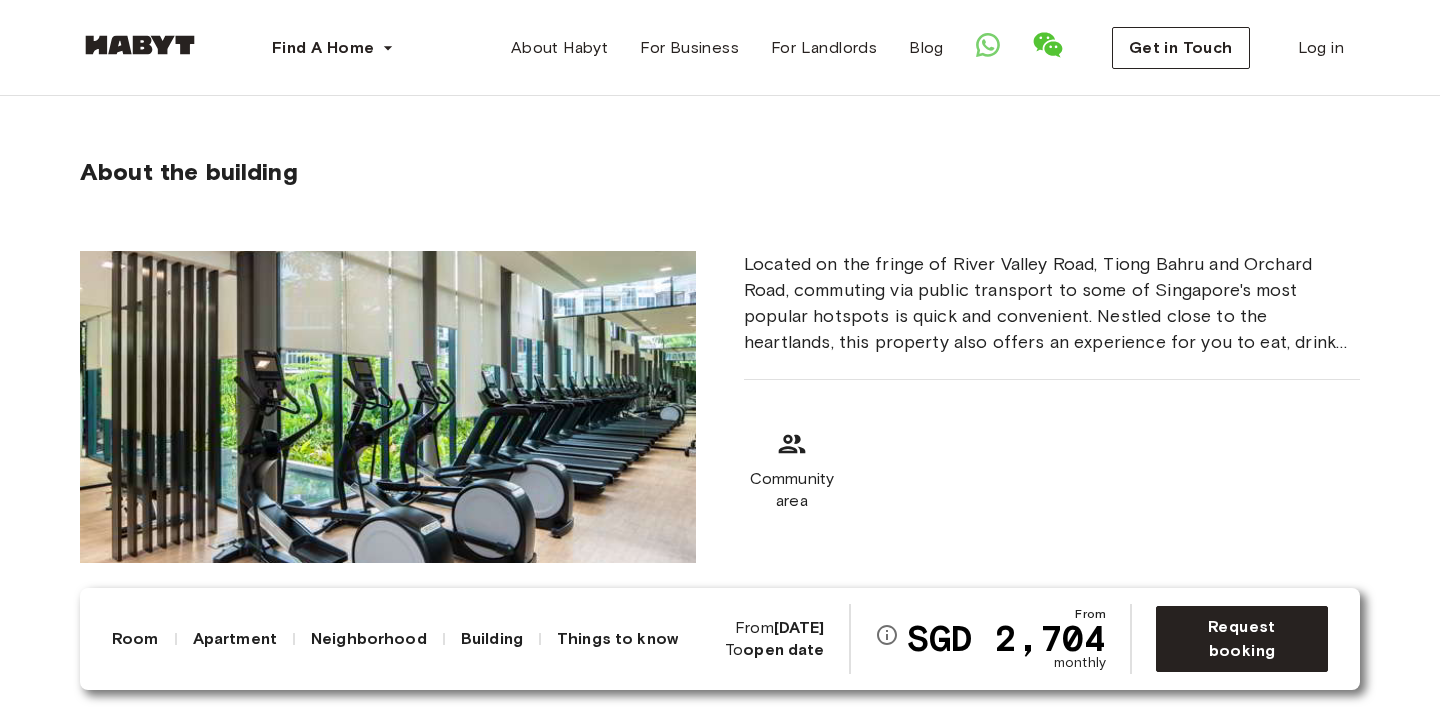 click on "Neighborhood" at bounding box center [369, 639] 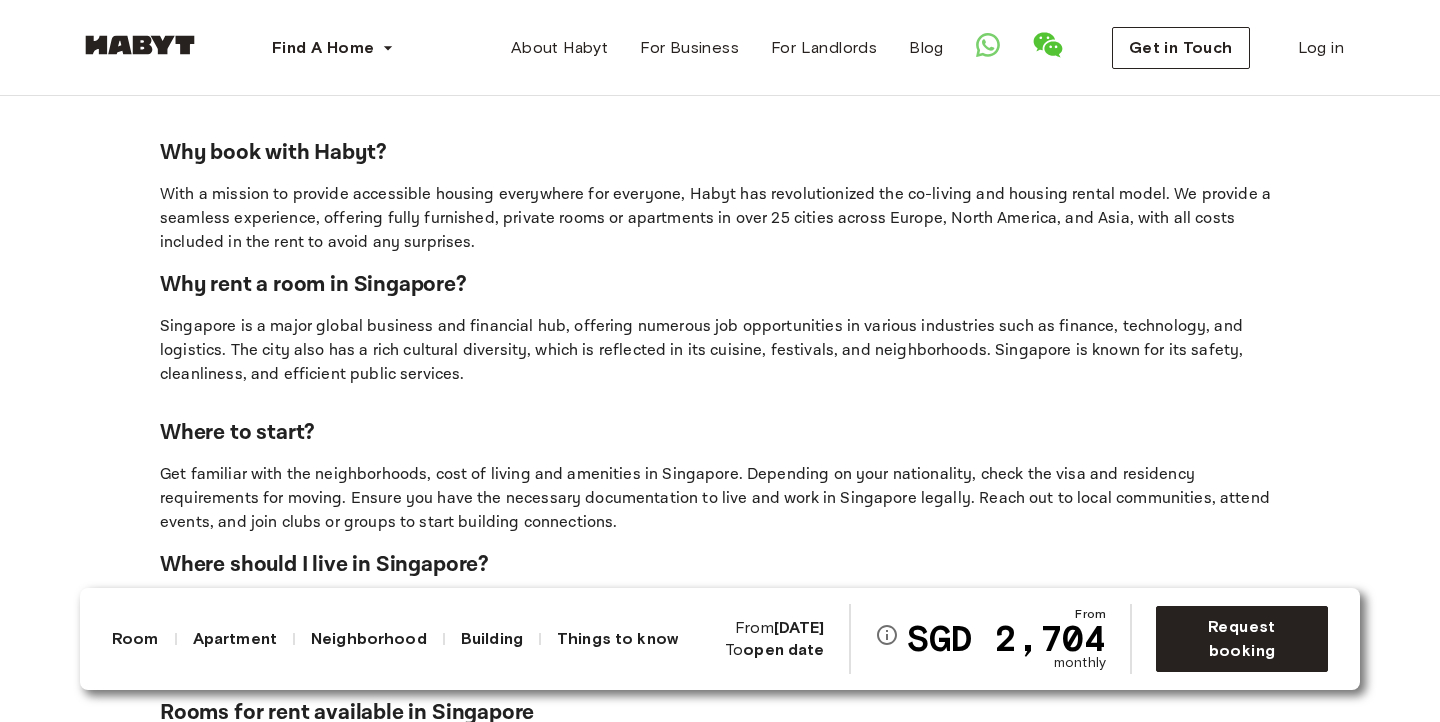 scroll, scrollTop: 4816, scrollLeft: 0, axis: vertical 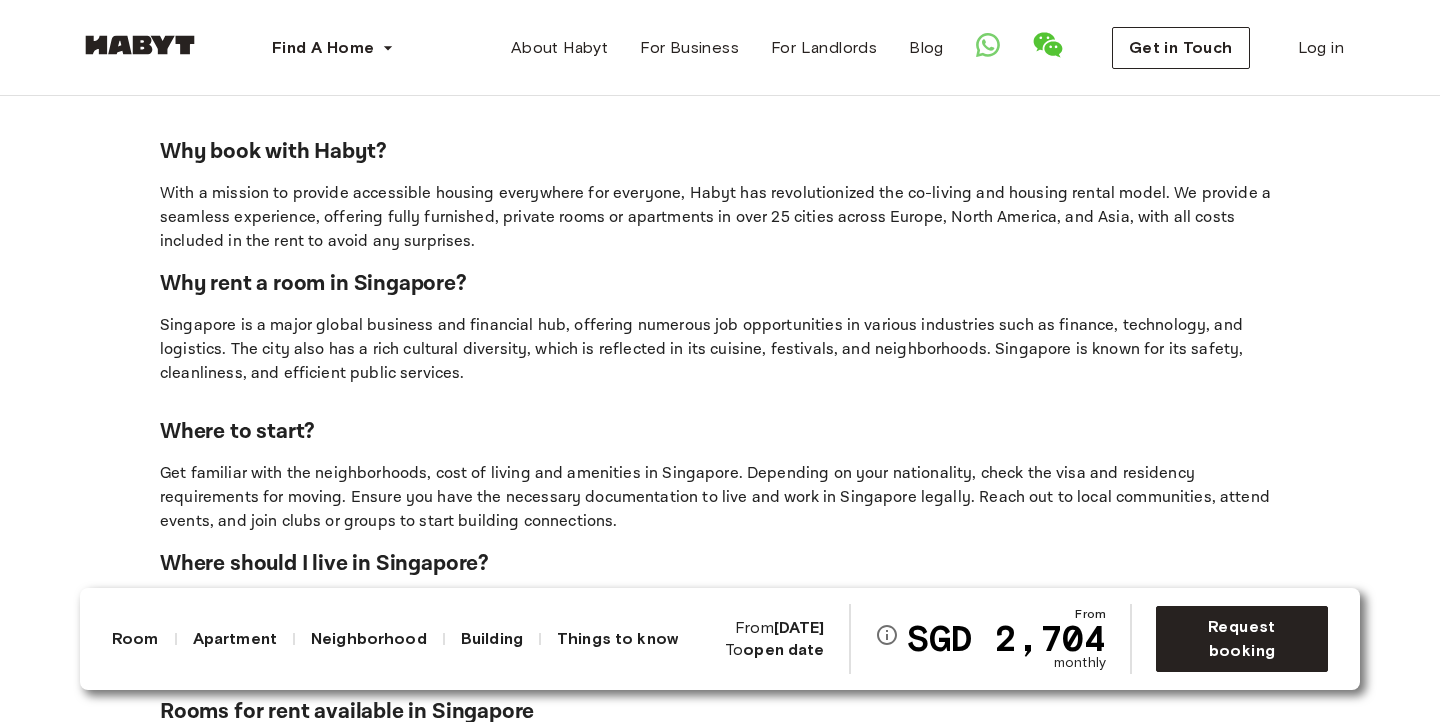 click on "Building" at bounding box center [492, 639] 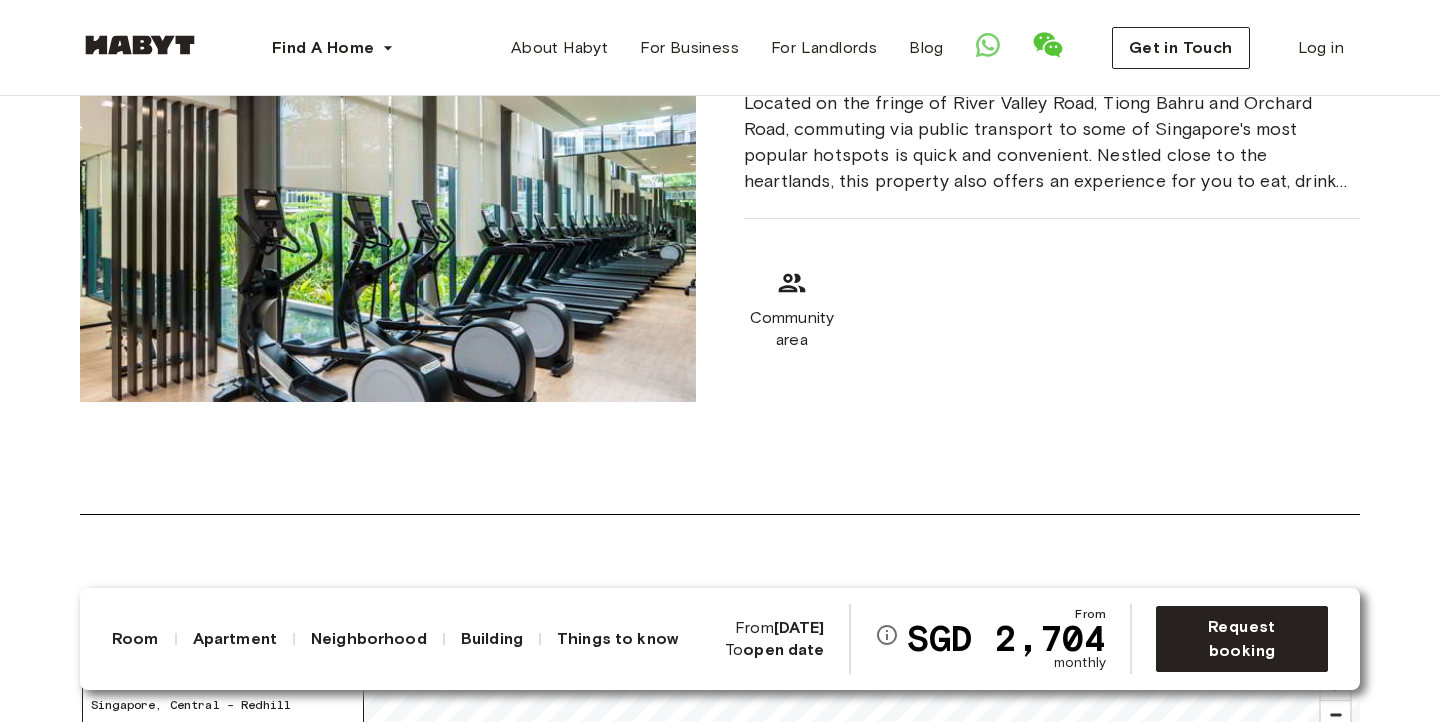 scroll, scrollTop: 2187, scrollLeft: 0, axis: vertical 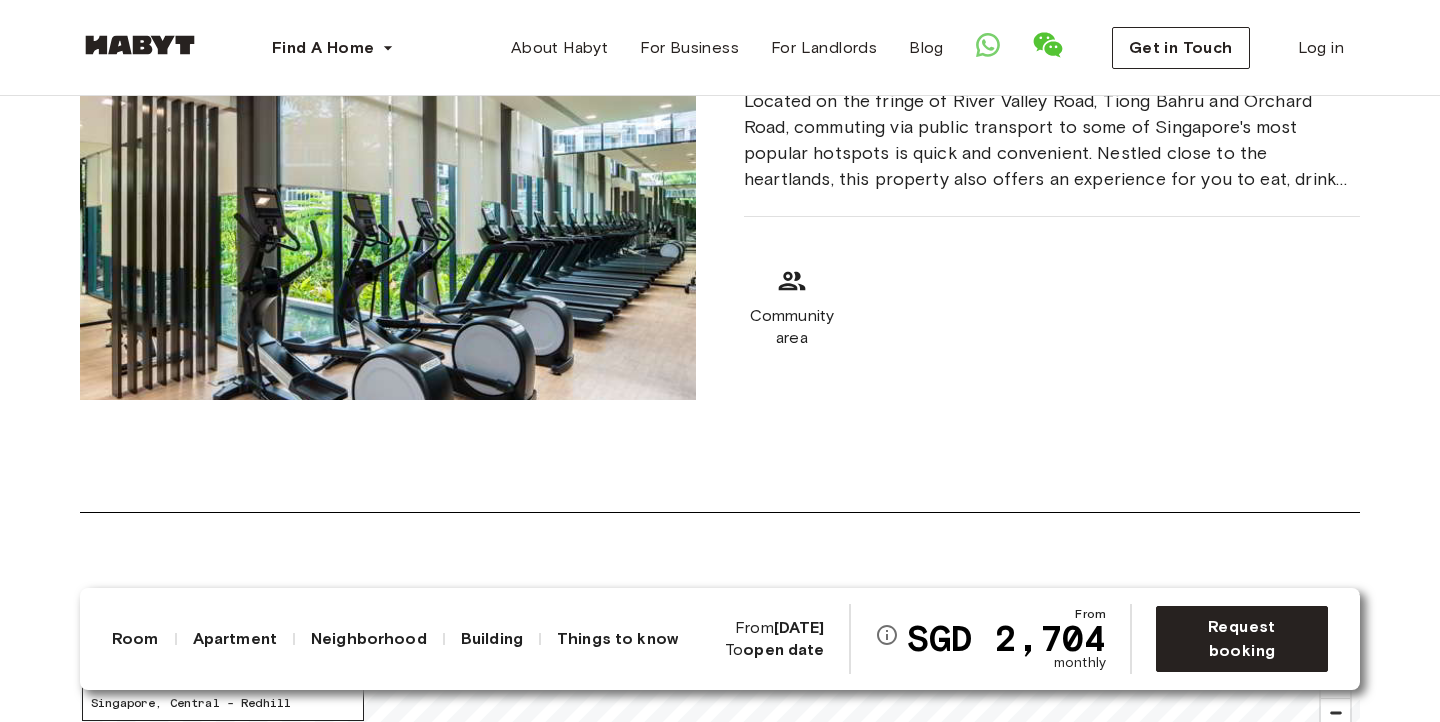 click on "Things to know" at bounding box center (617, 639) 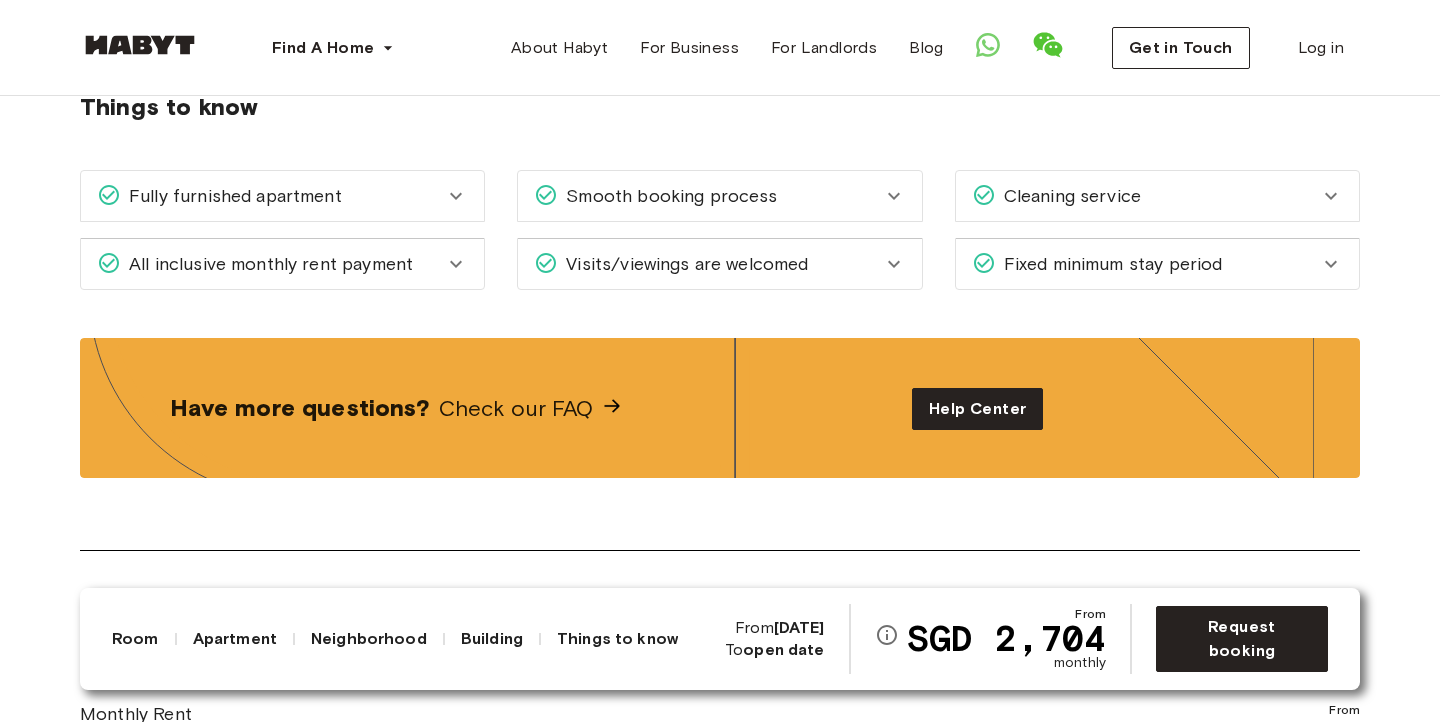 scroll, scrollTop: 3186, scrollLeft: 0, axis: vertical 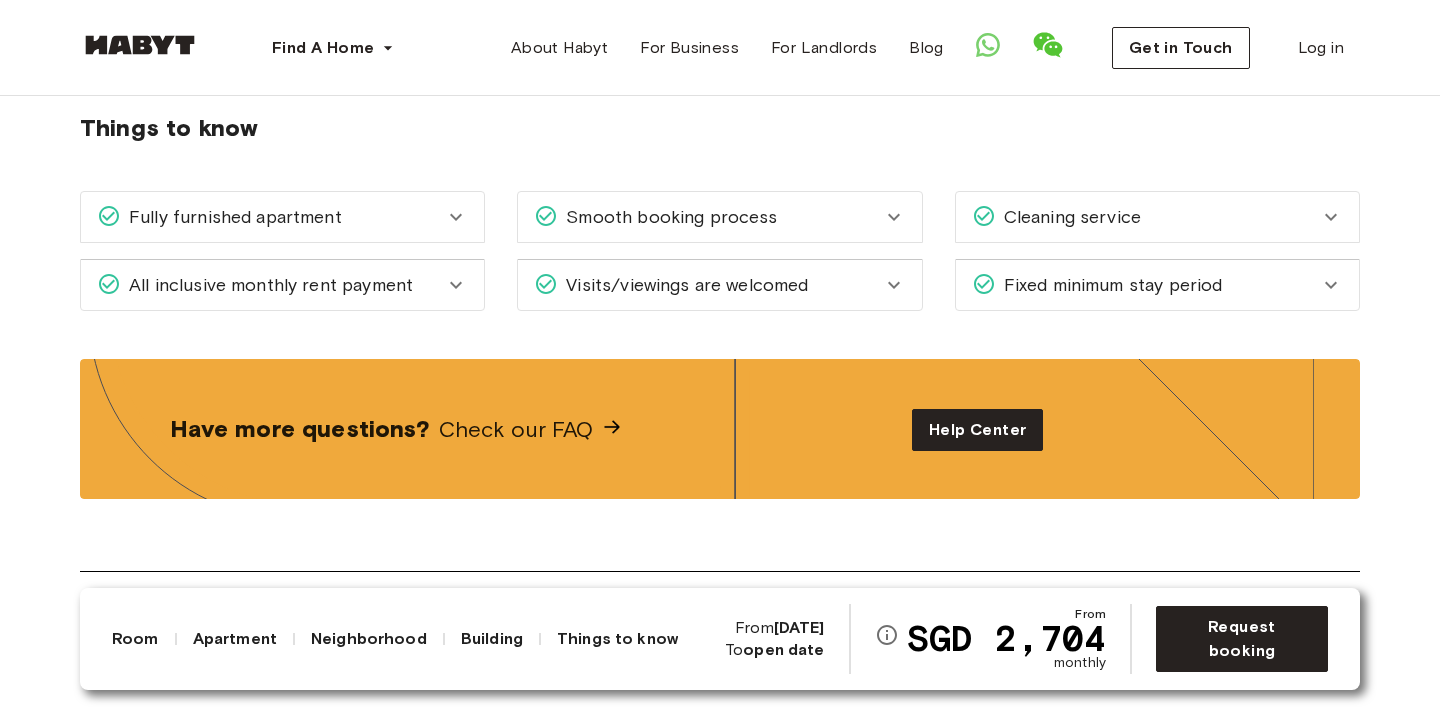 click 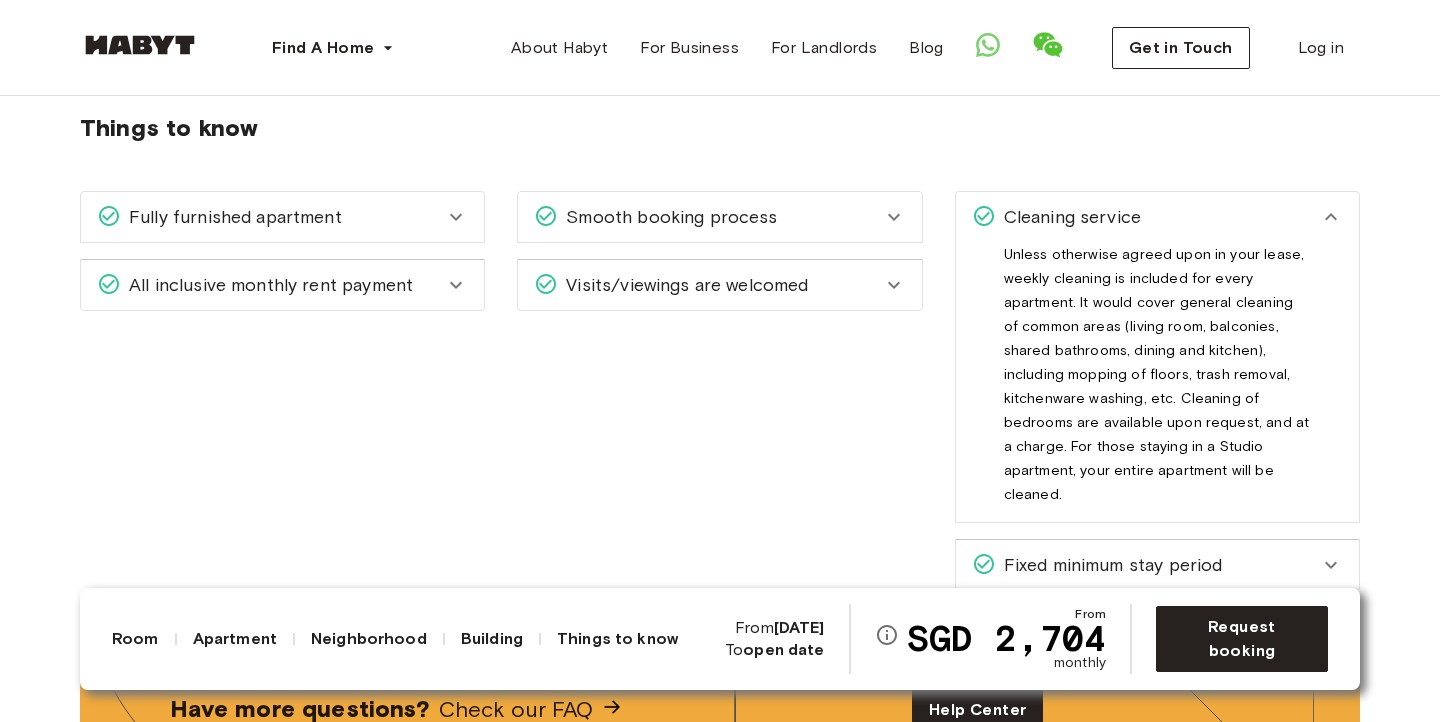 click 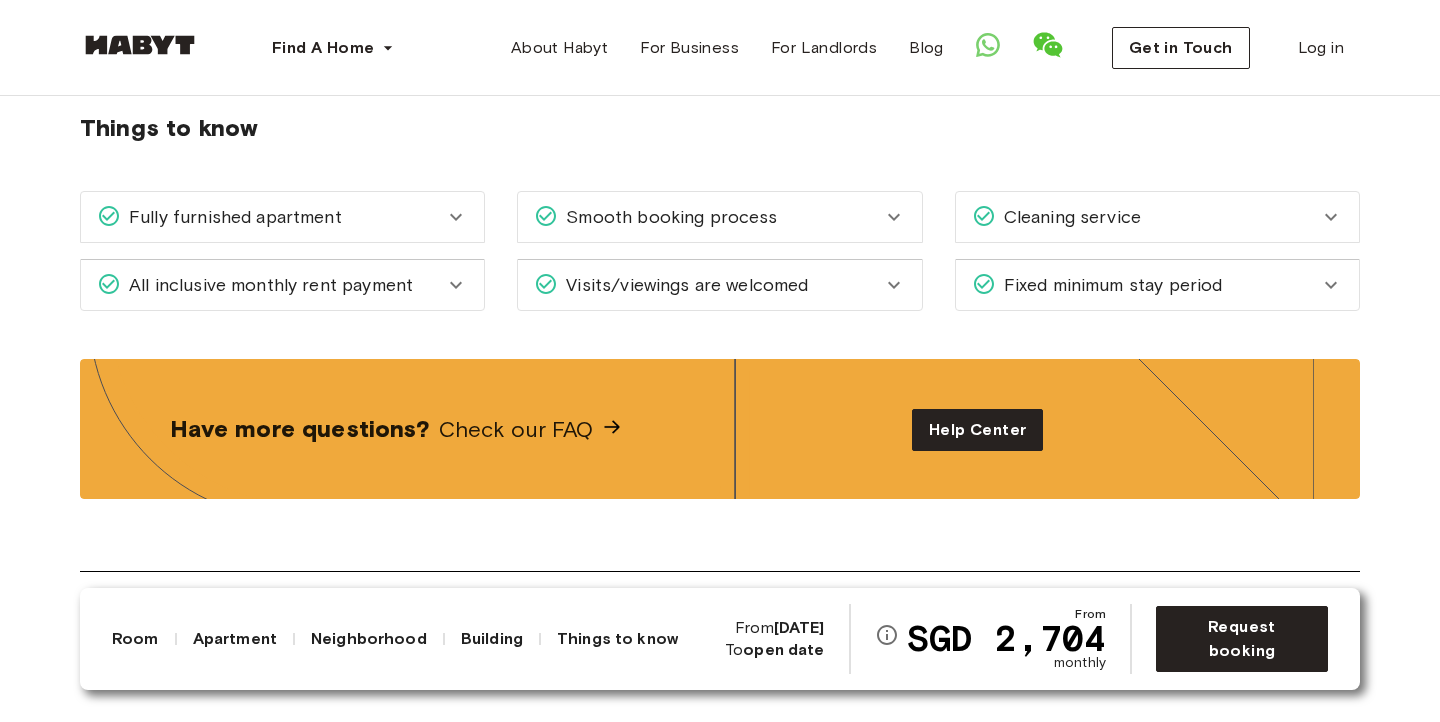 click on "Fixed minimum stay period" at bounding box center [1109, 285] 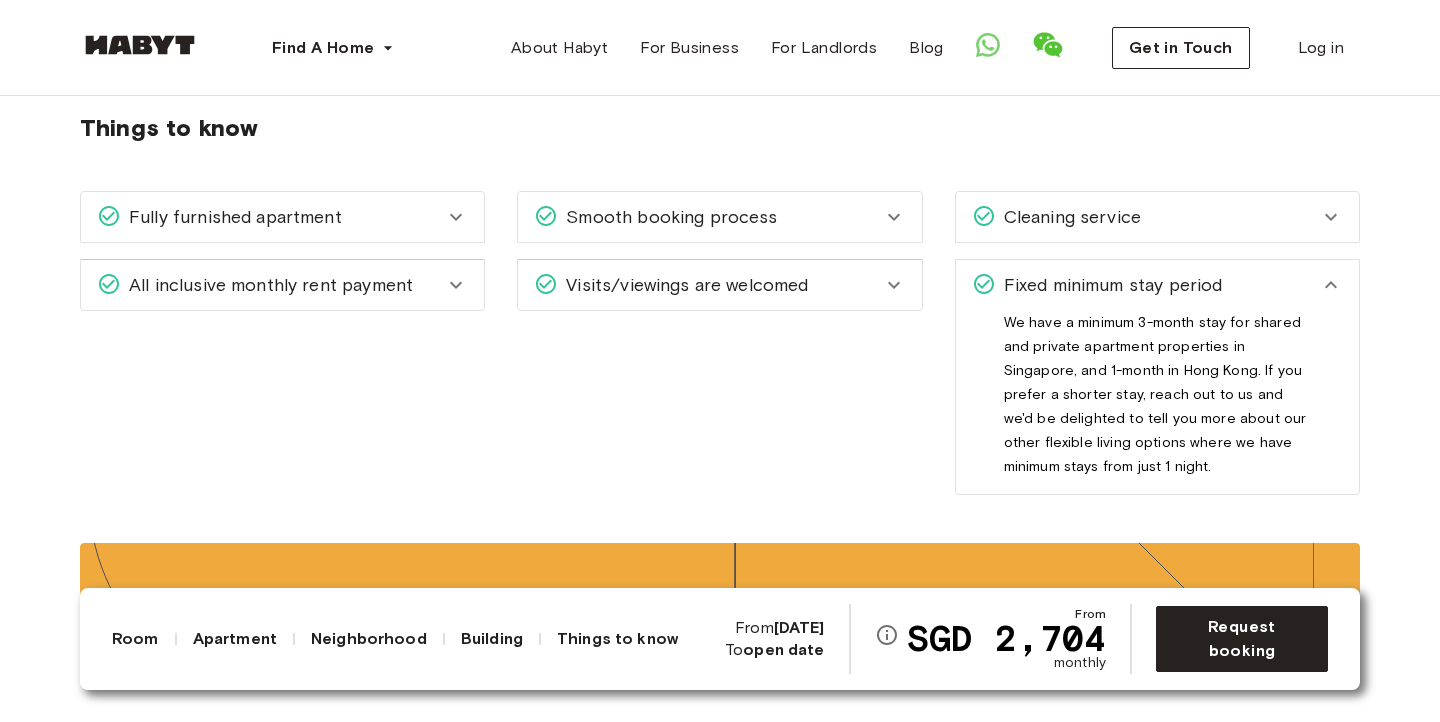 click 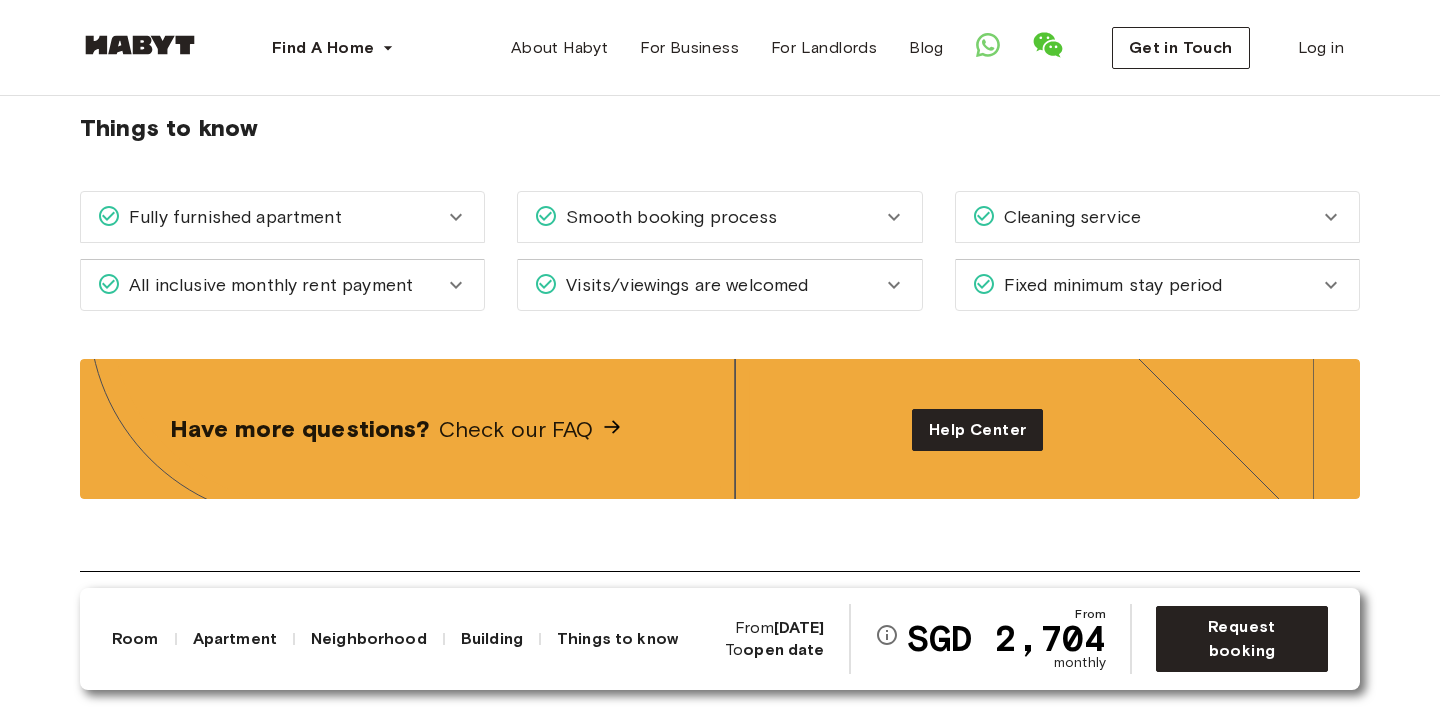 click 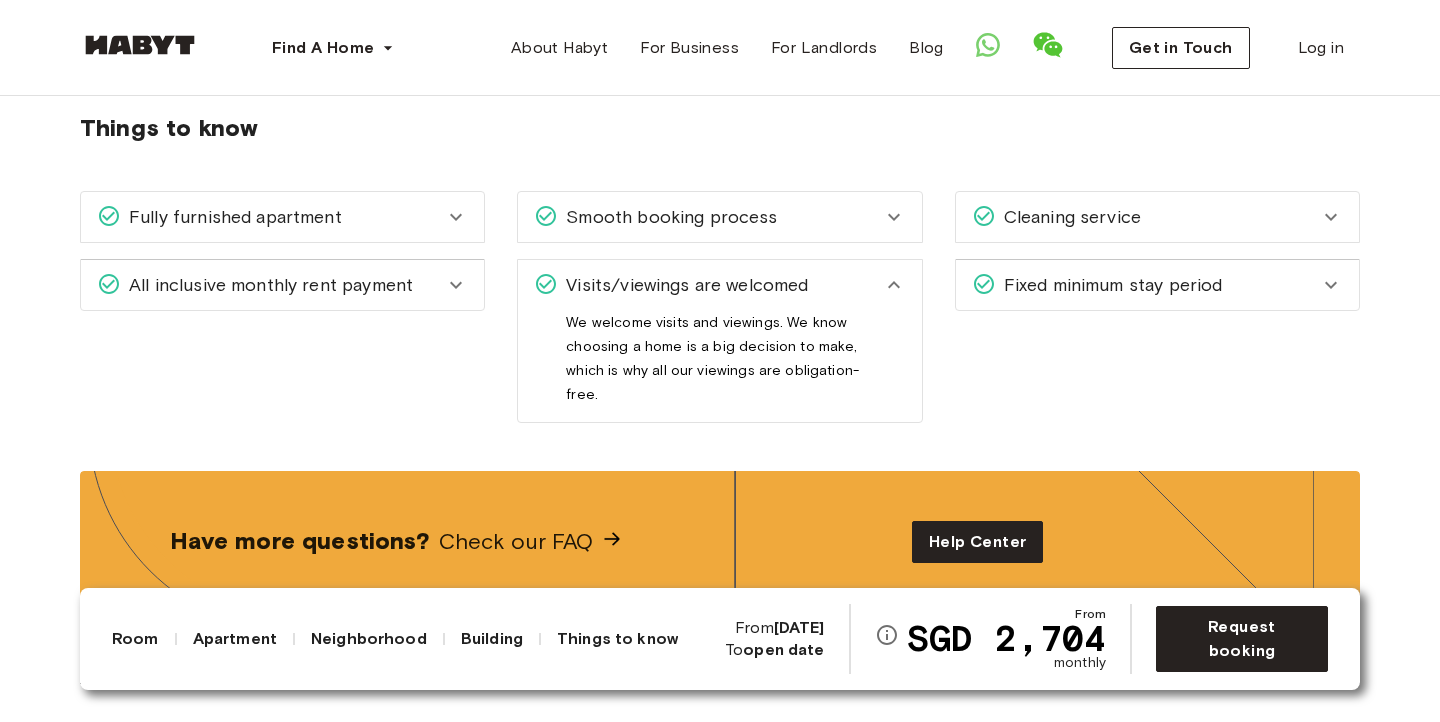 click 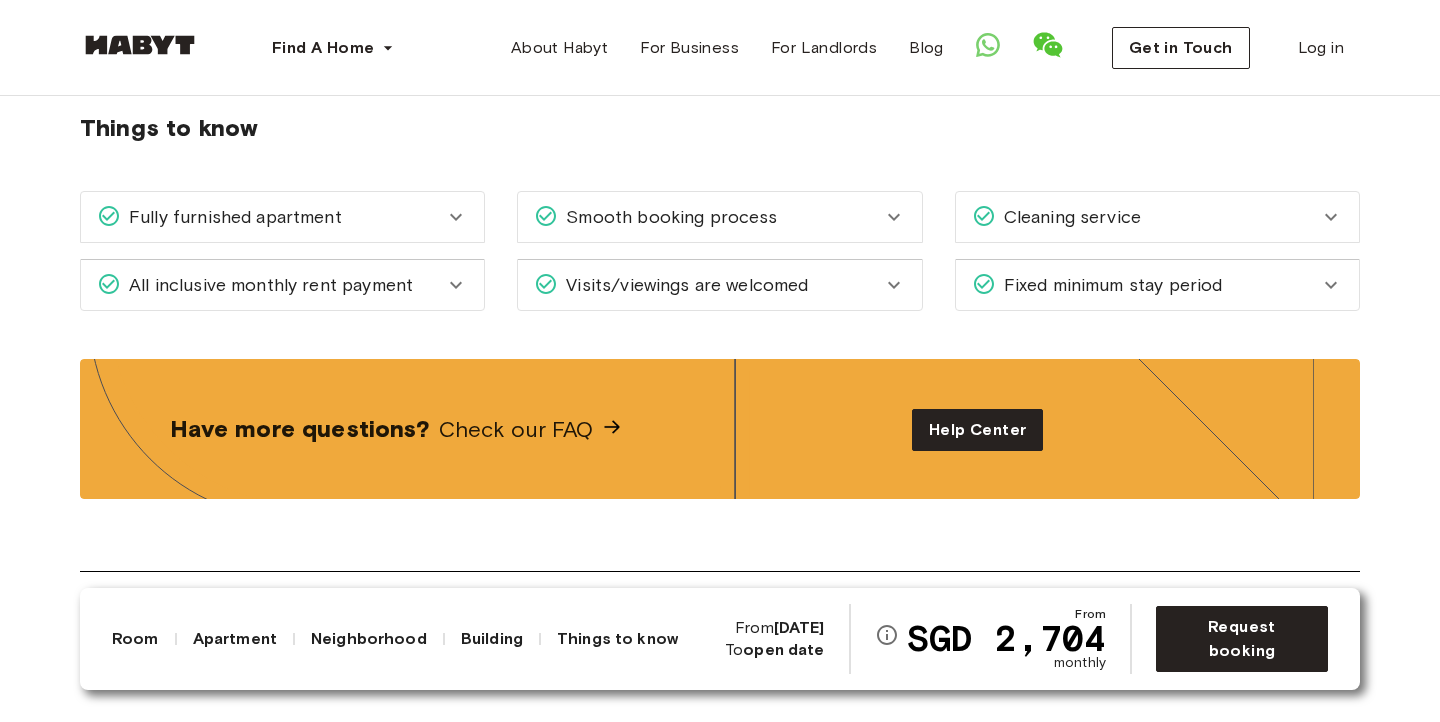 click 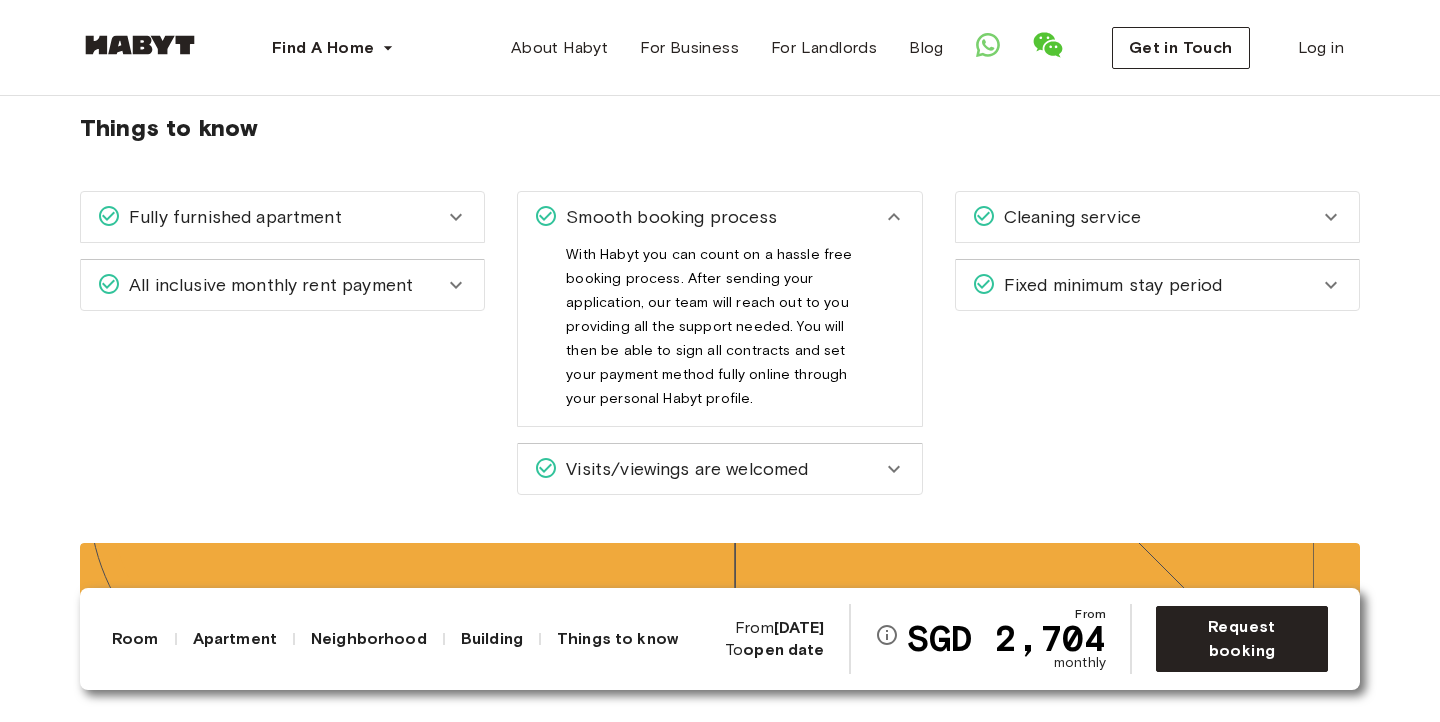 click 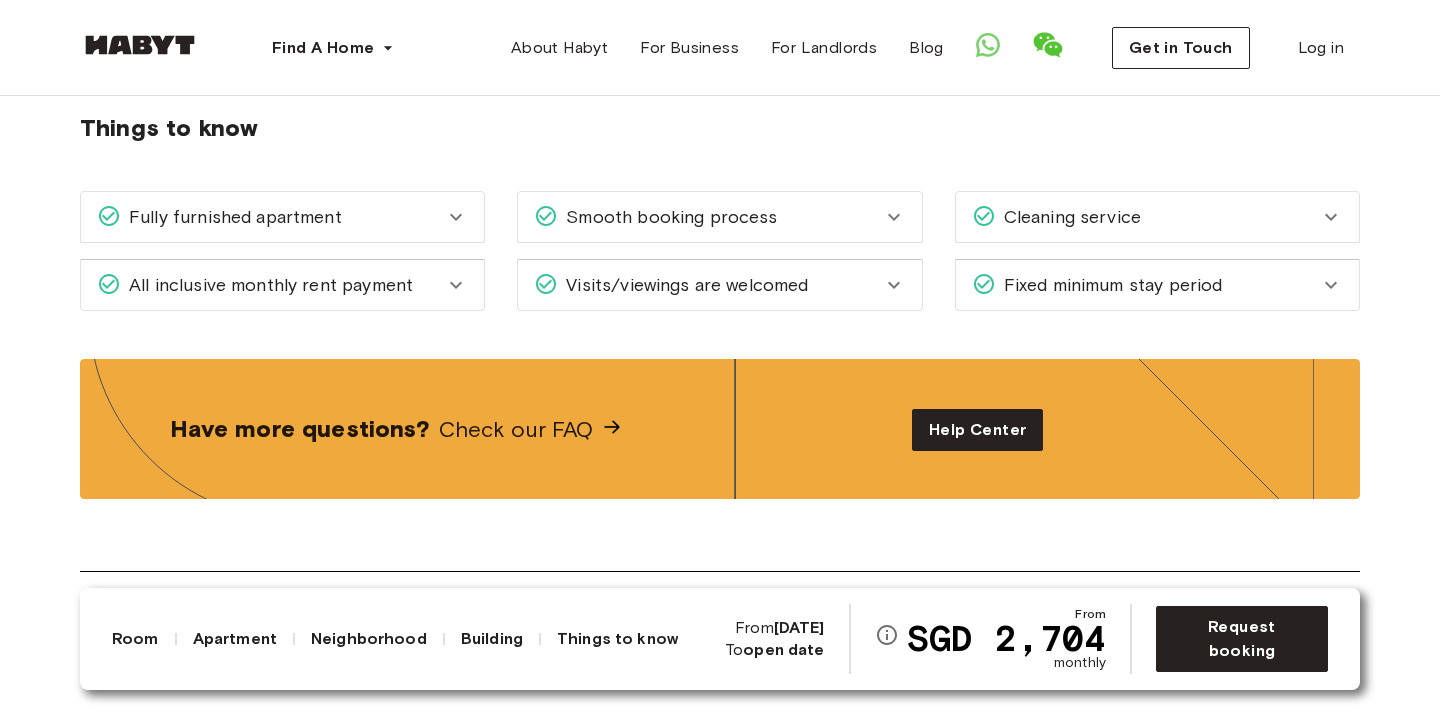 click on "All inclusive monthly rent payment" at bounding box center [270, 285] 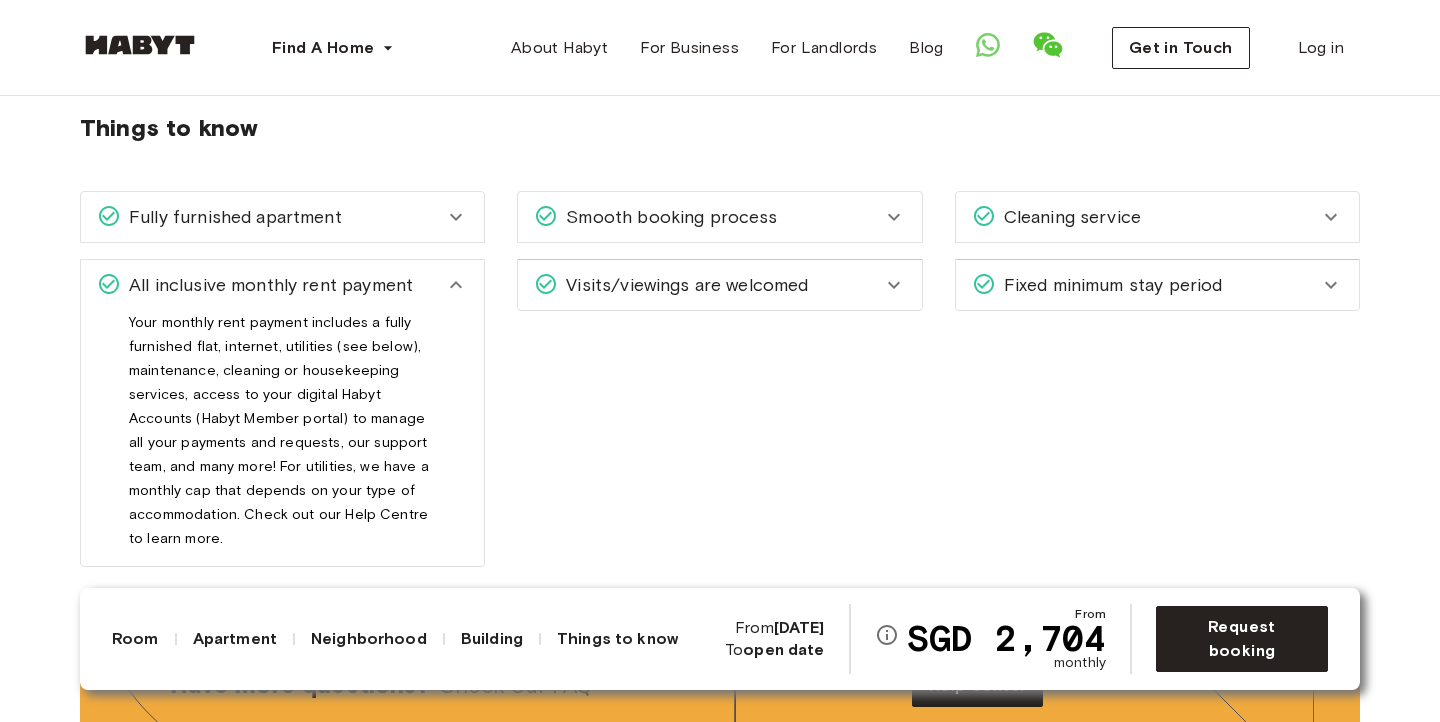 click on "Cleaning service" at bounding box center (1145, 217) 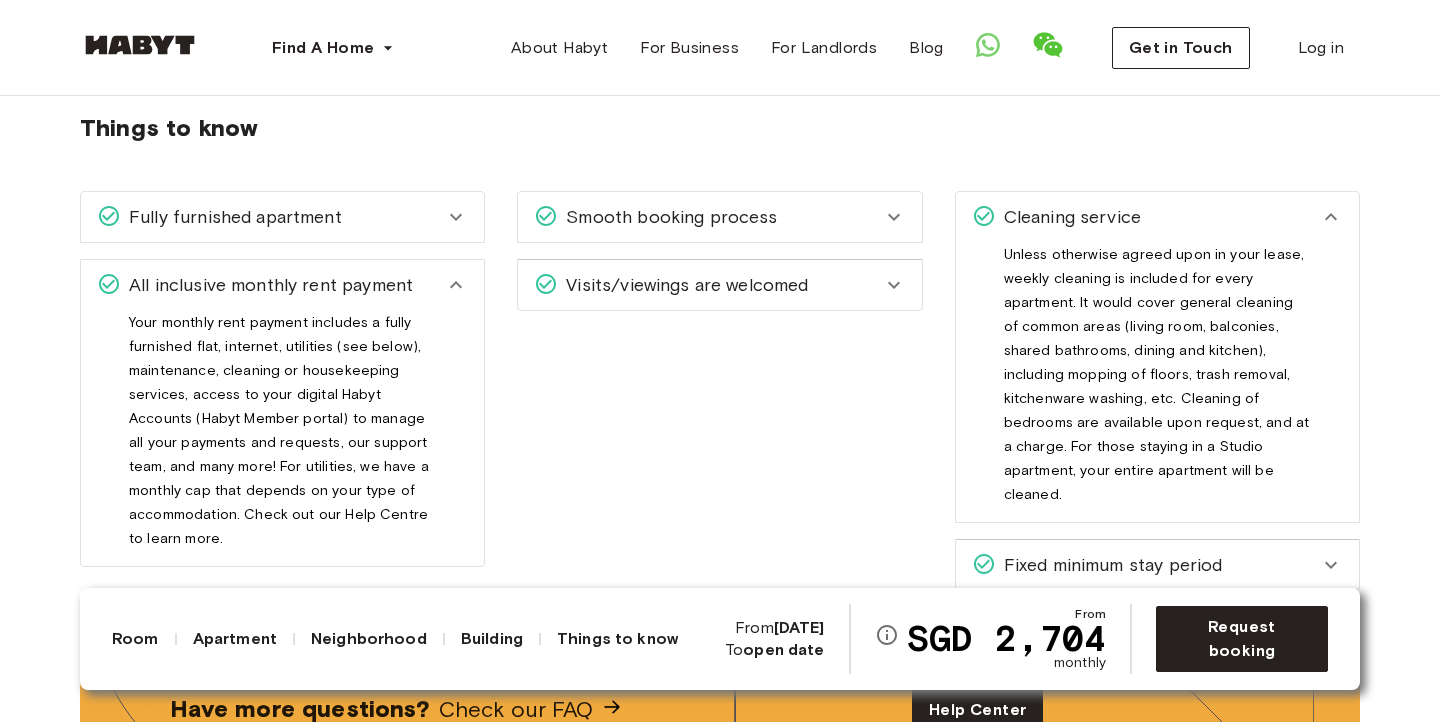 click on "Cleaning service" at bounding box center (1145, 217) 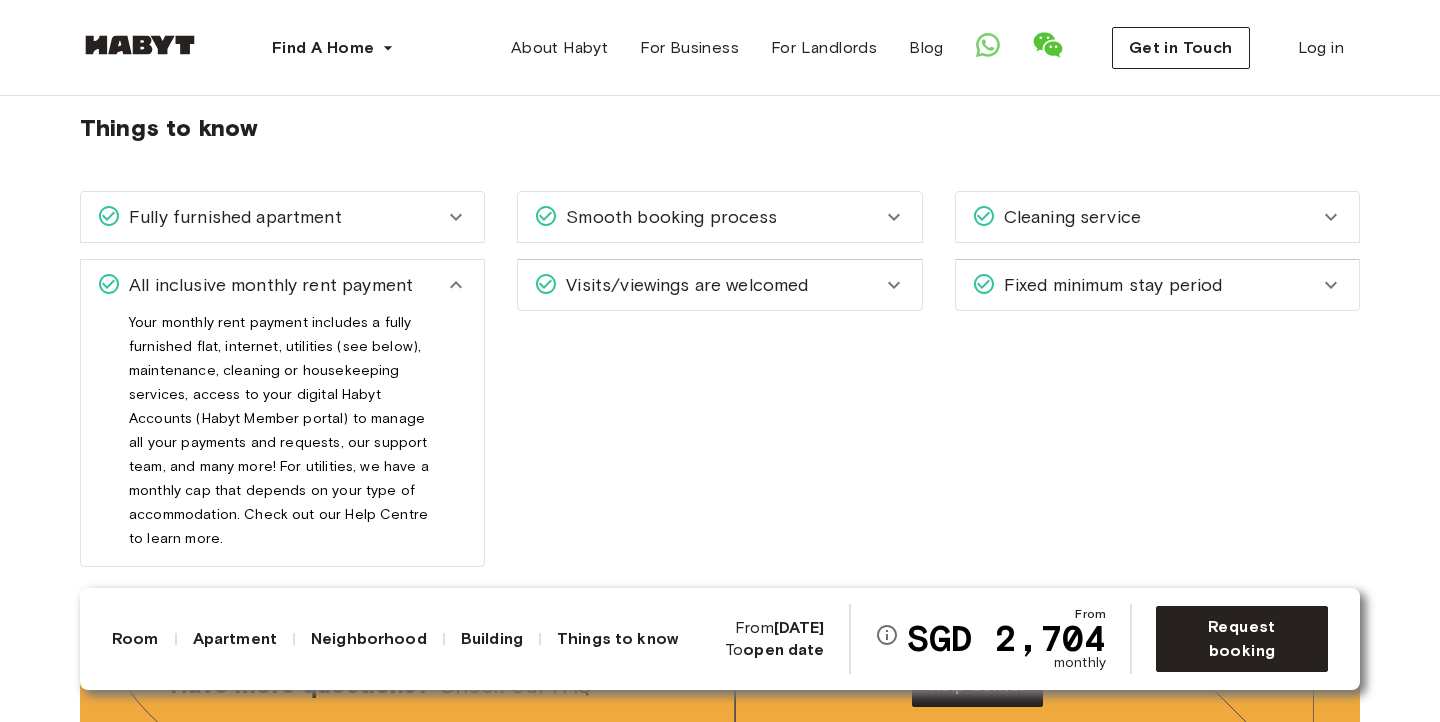 click on "Fully furnished apartment" at bounding box center [231, 217] 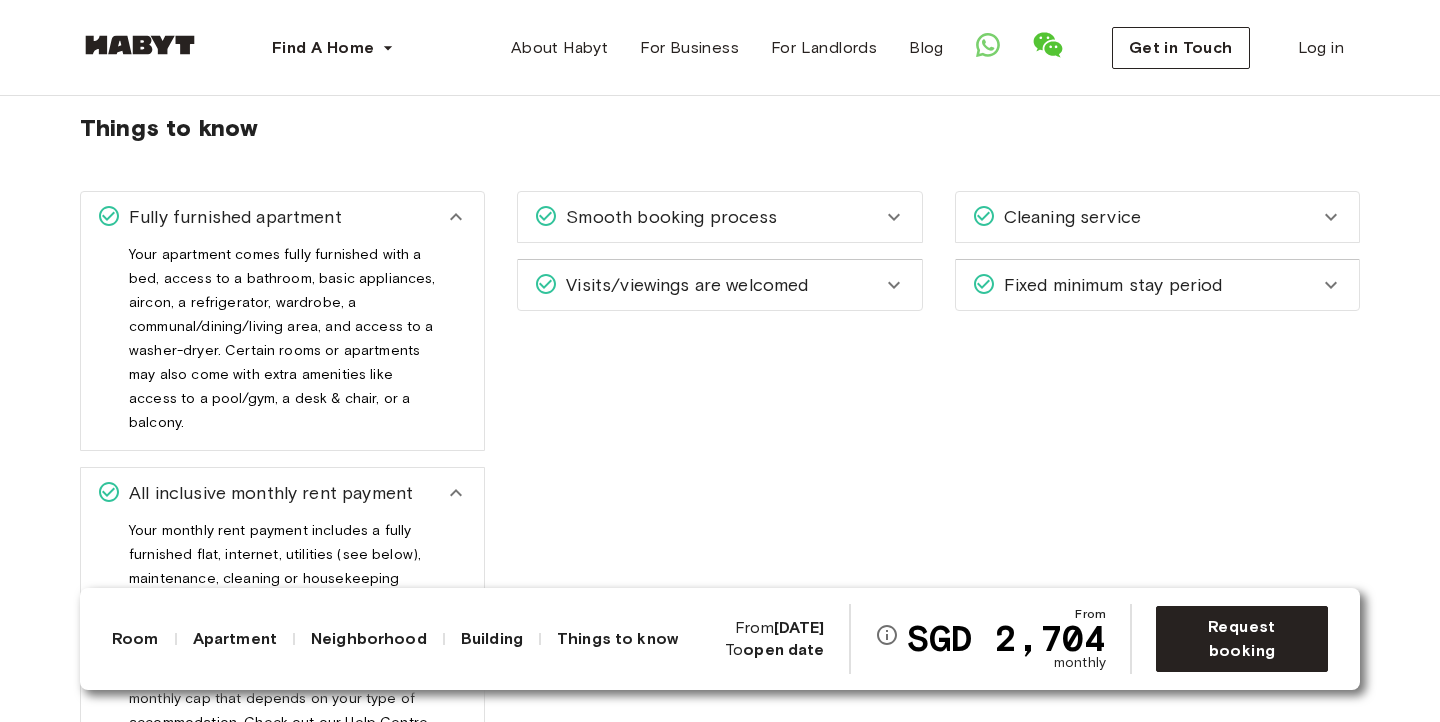 click on "Fully furnished apartment" at bounding box center (231, 217) 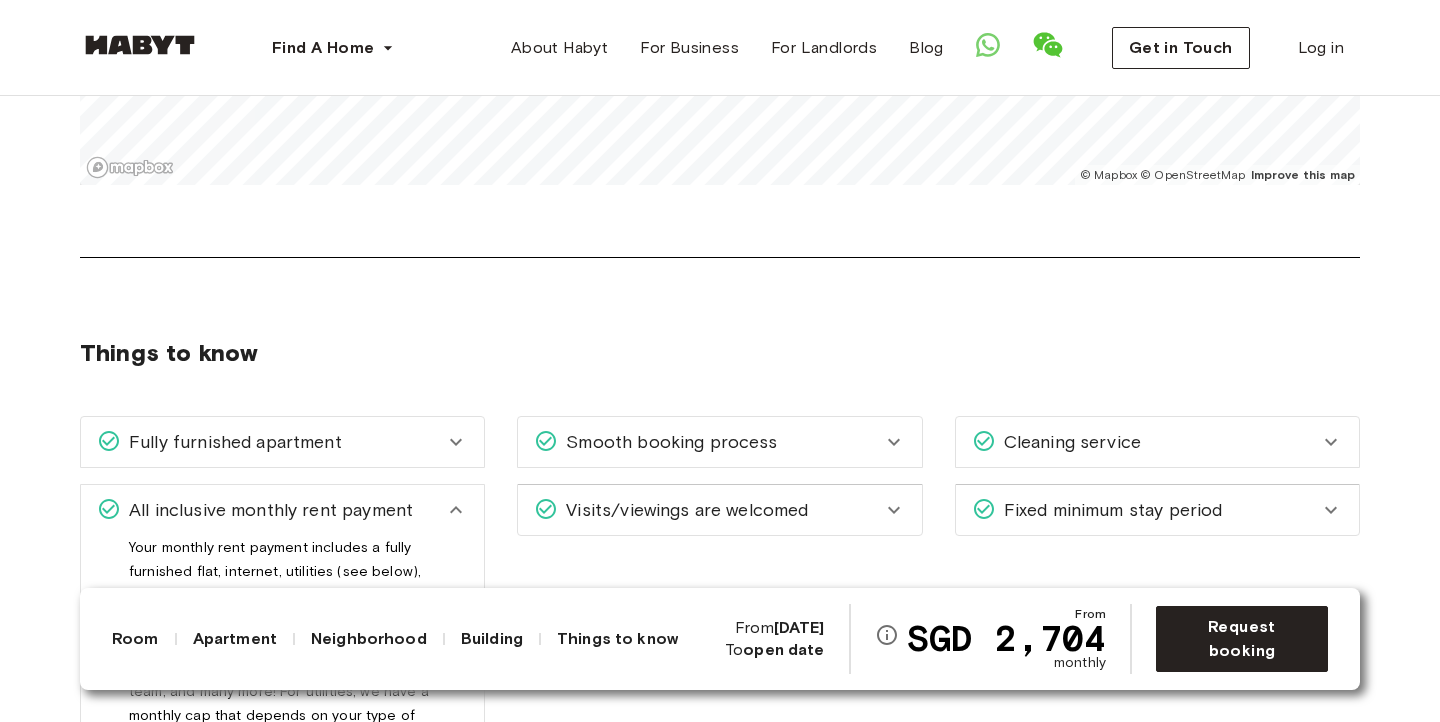 scroll, scrollTop: 2669, scrollLeft: 0, axis: vertical 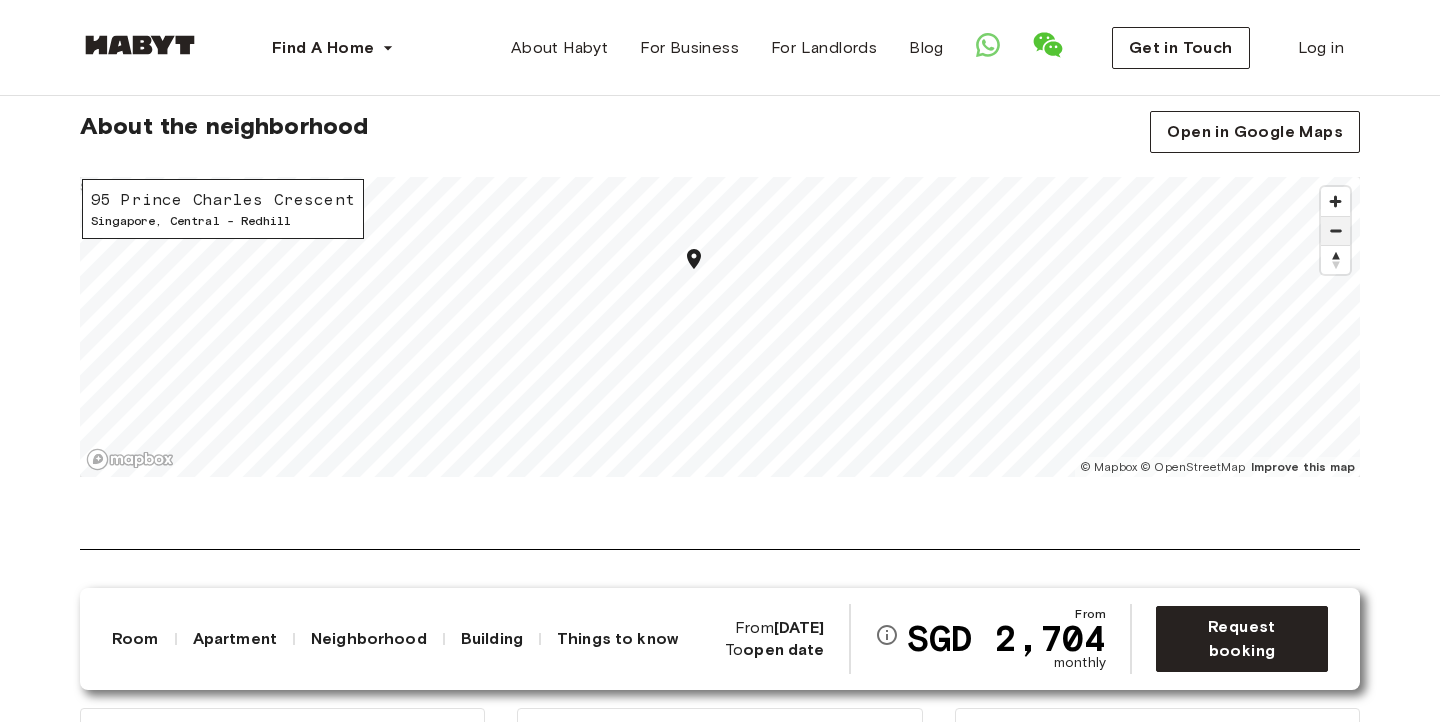 click at bounding box center (1335, 231) 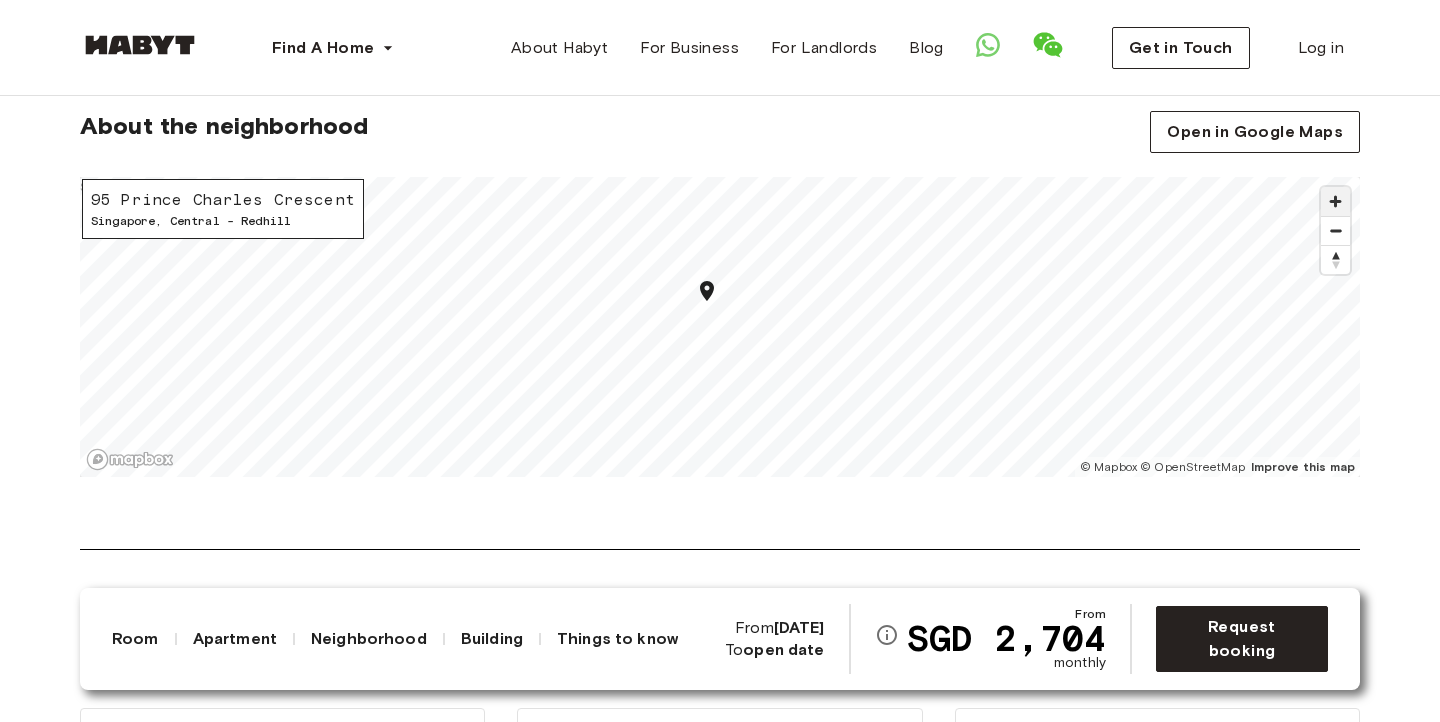 click at bounding box center [1335, 201] 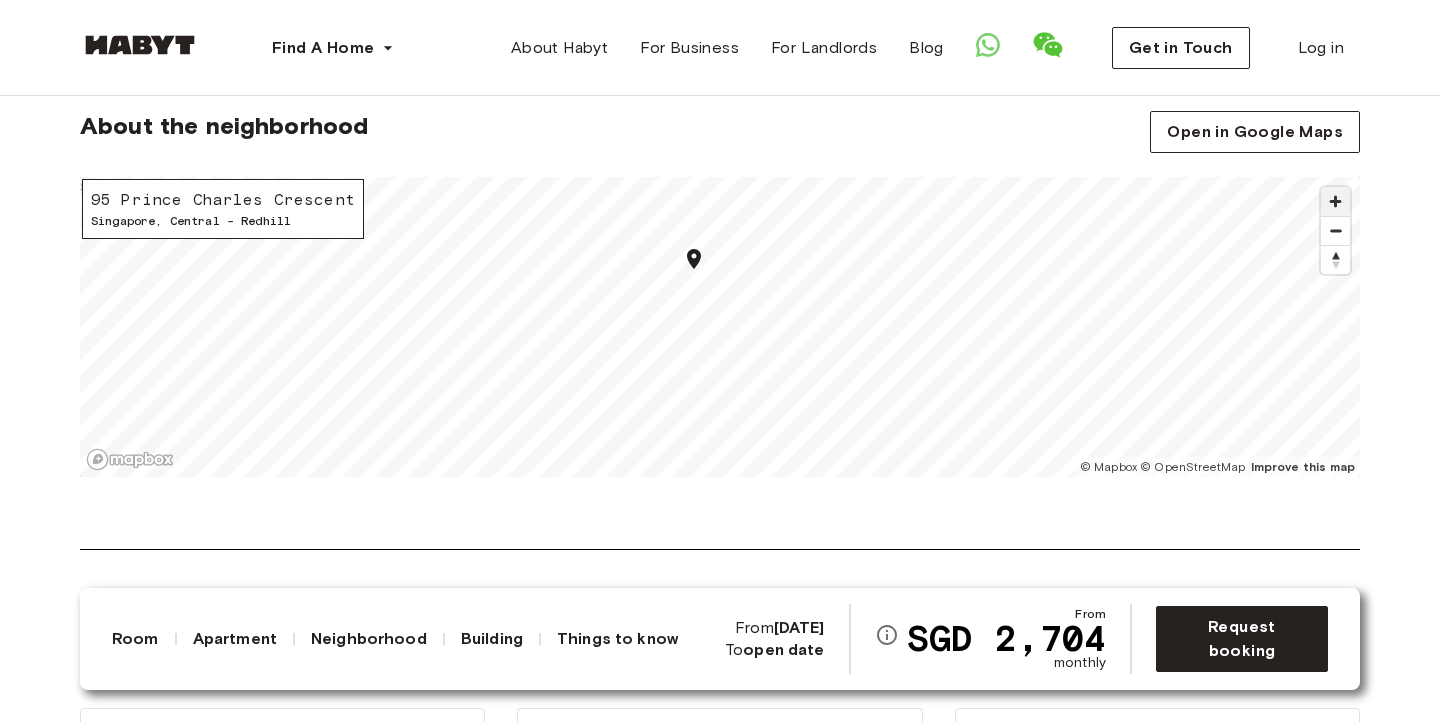 click at bounding box center [1335, 201] 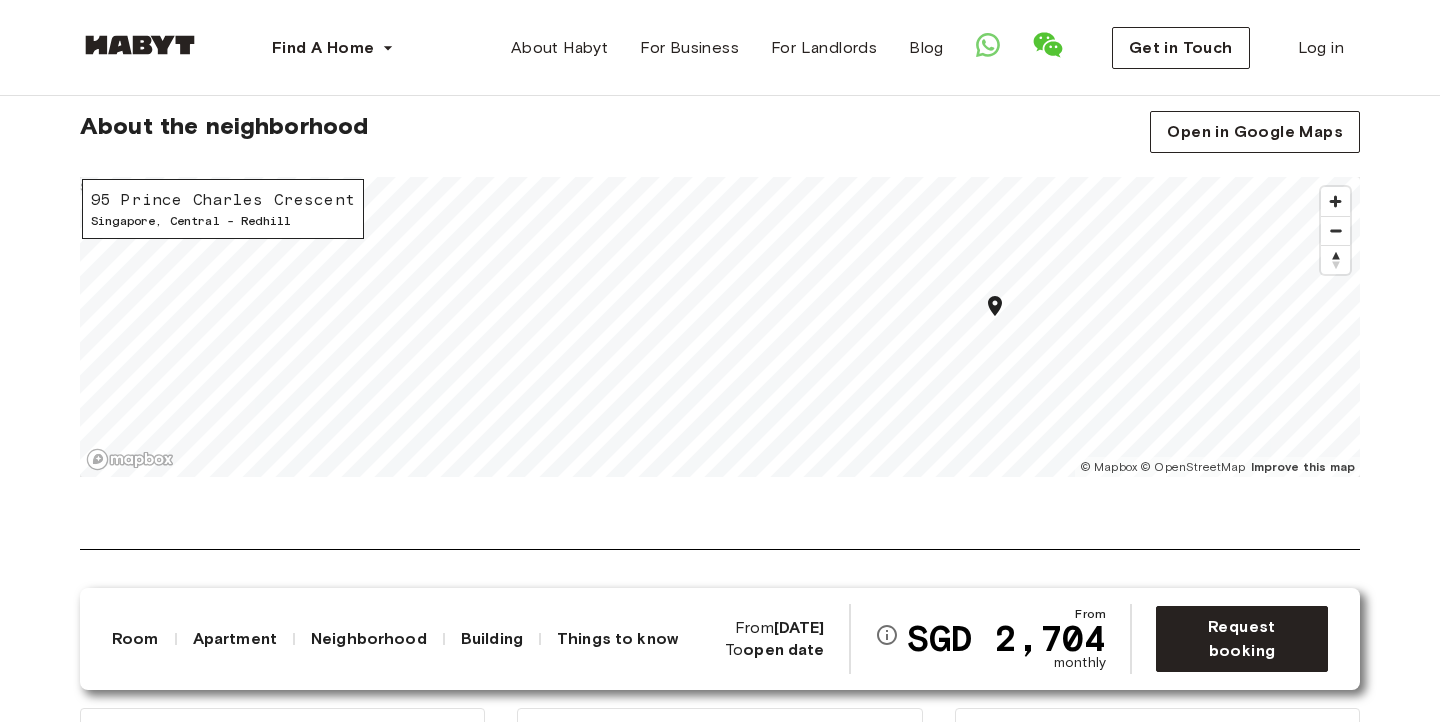 click on "About the neighborhood Open in Google Maps 95 Prince Charles Crescent Singapore ,   Central - Redhill © Mapbox   © OpenStreetMap   Improve this map $" at bounding box center [720, 330] 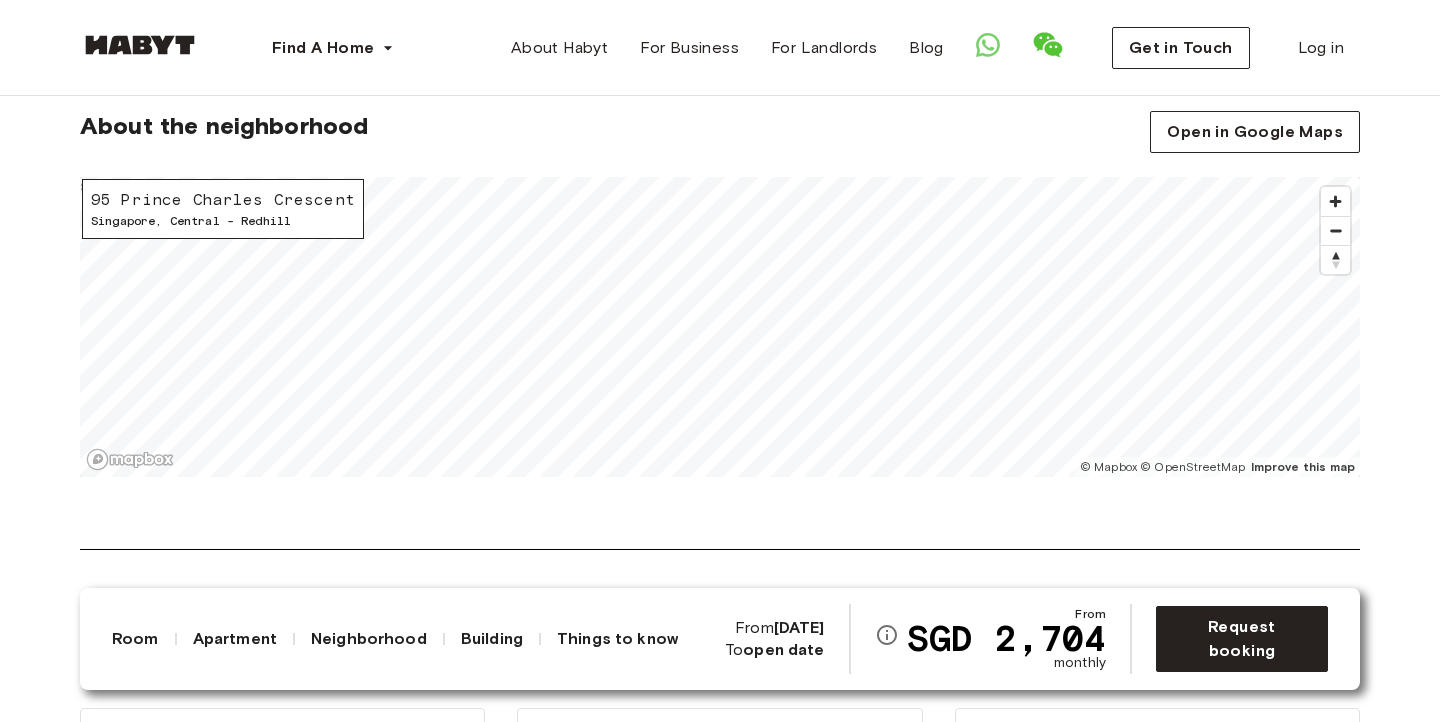 click on "About the neighborhood Open in Google Maps 95 Prince Charles Crescent Singapore ,   Central - Redhill © Mapbox   © OpenStreetMap   Improve this map $" at bounding box center [720, 330] 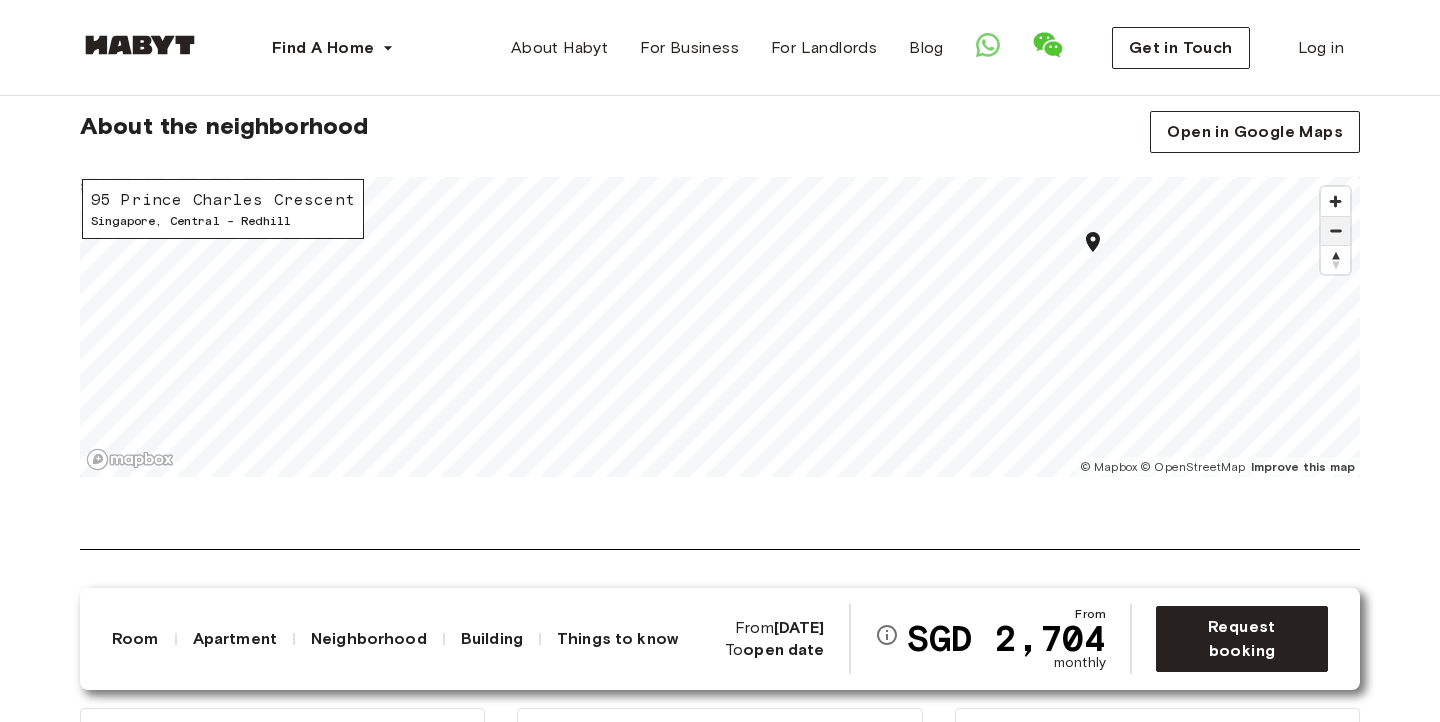 click at bounding box center (1335, 231) 